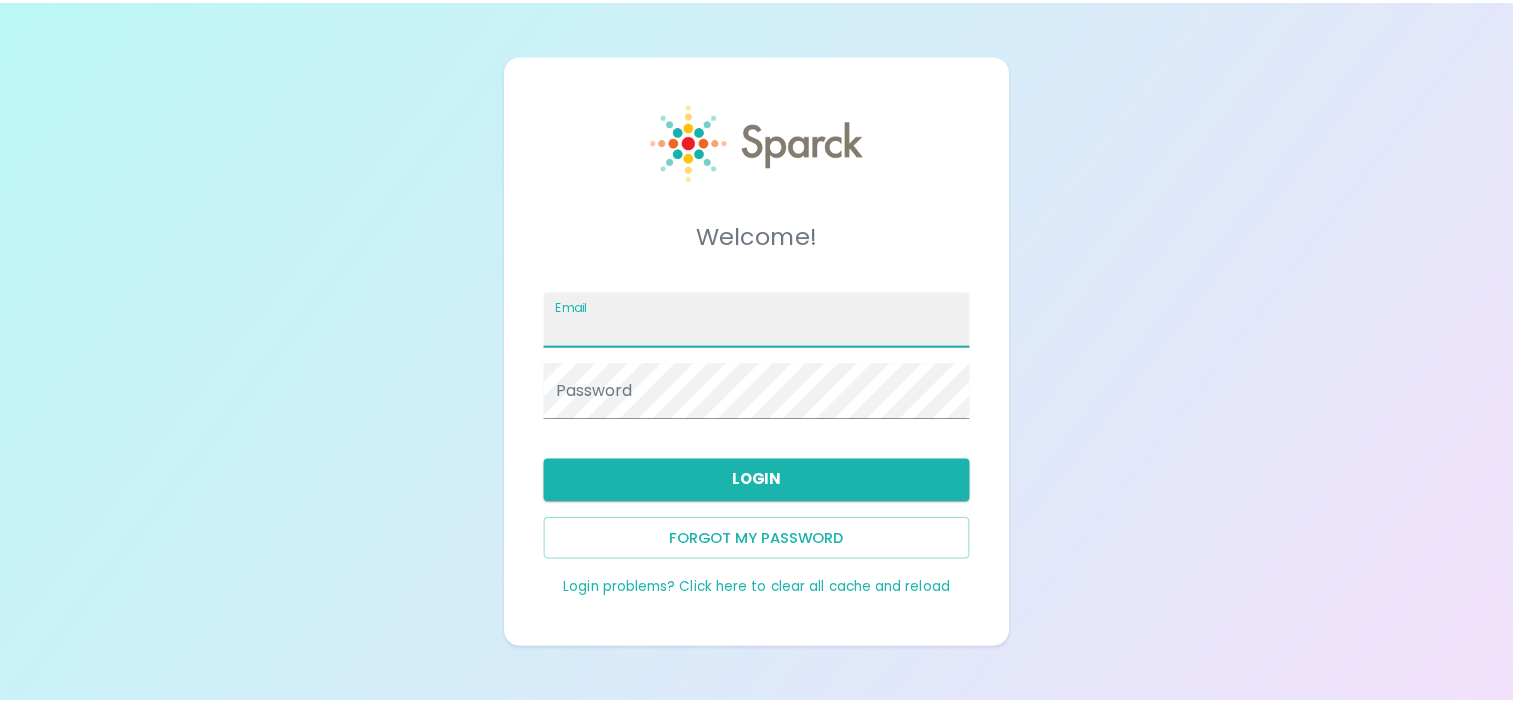 scroll, scrollTop: 0, scrollLeft: 0, axis: both 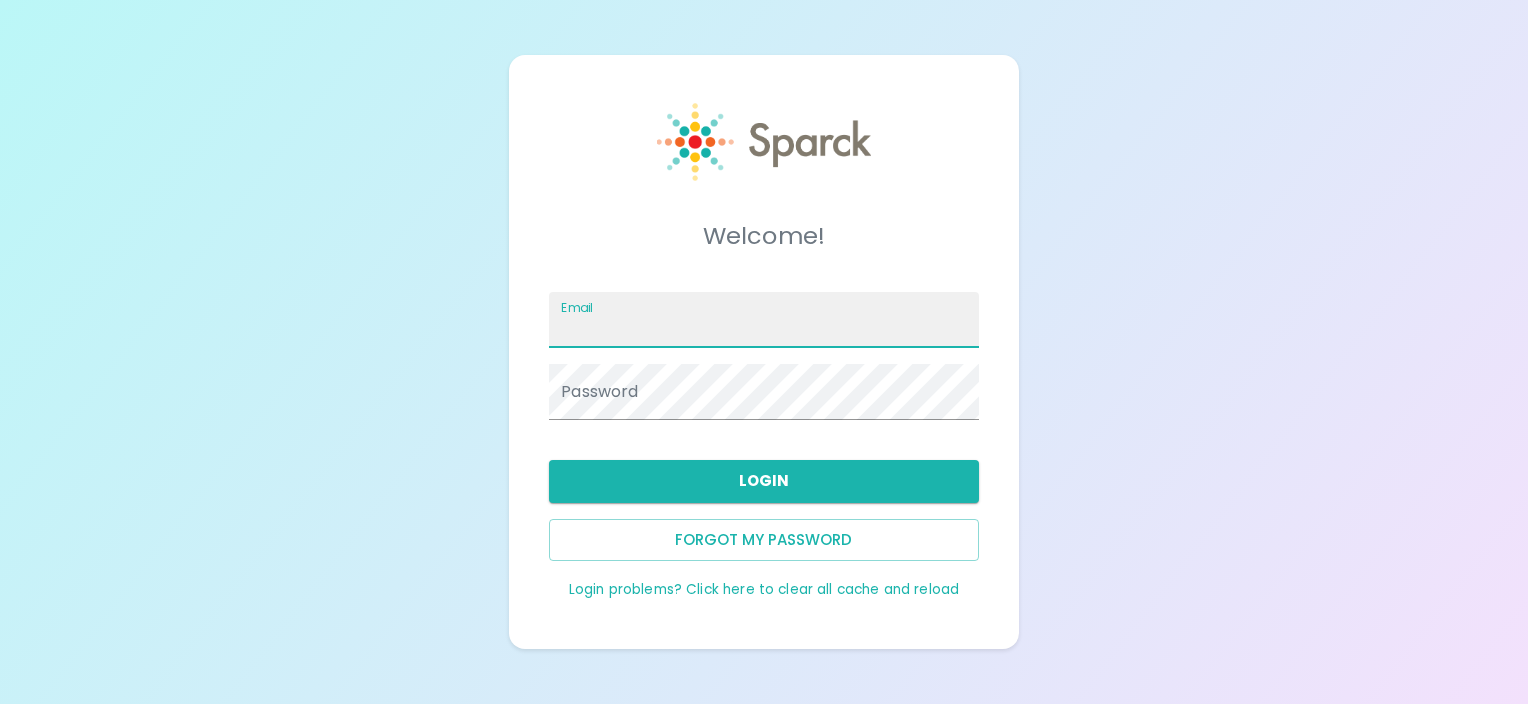 type on "[EMAIL]" 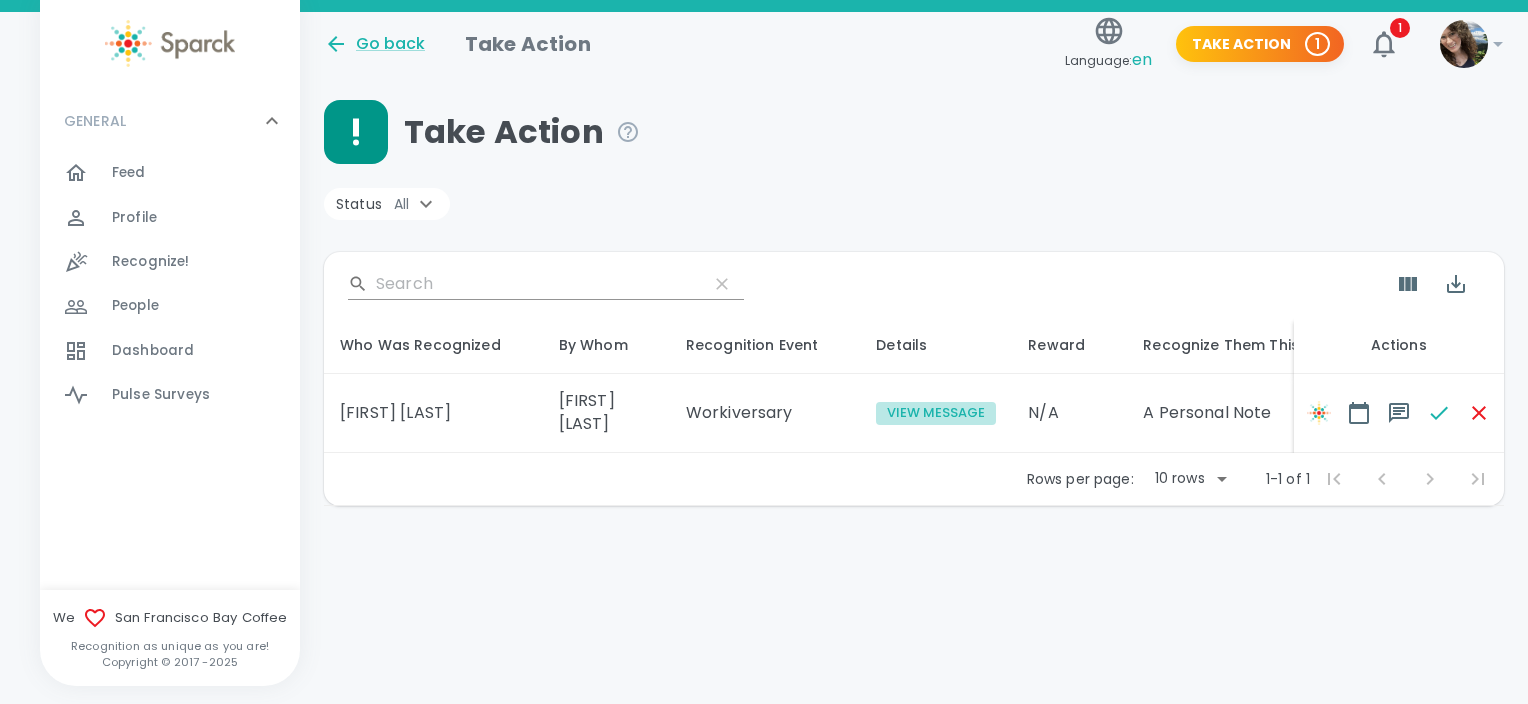 click on "View Message" at bounding box center (936, 413) 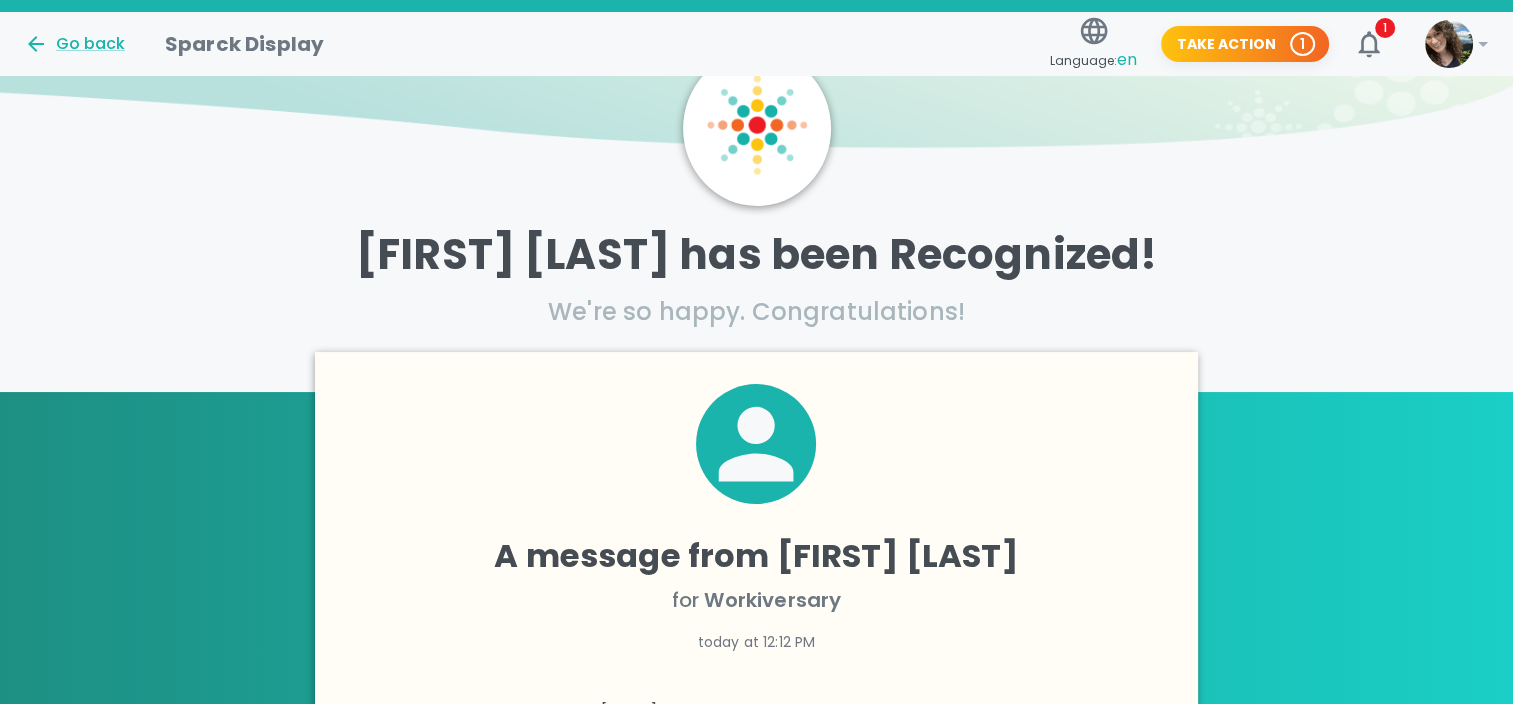 scroll, scrollTop: 0, scrollLeft: 0, axis: both 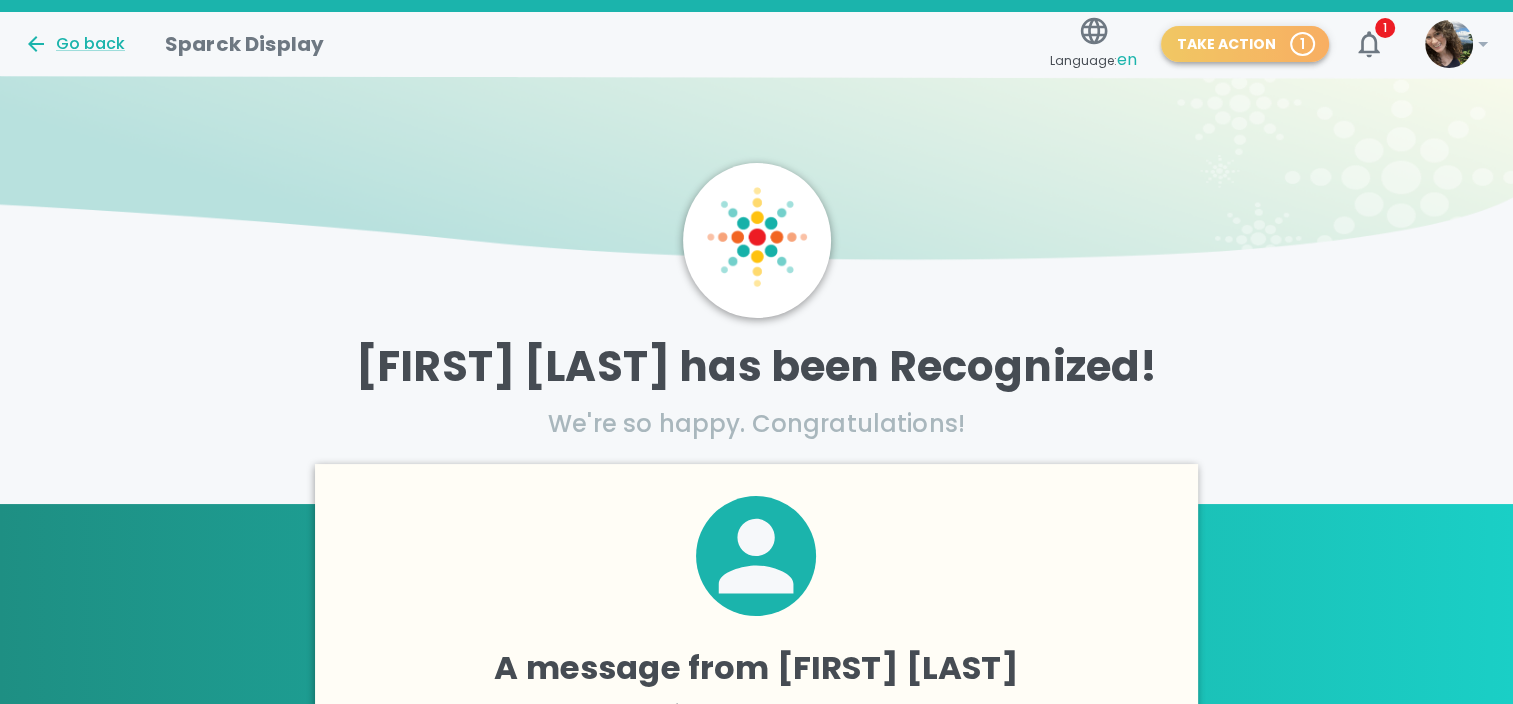 click on "1" at bounding box center (1302, 44) 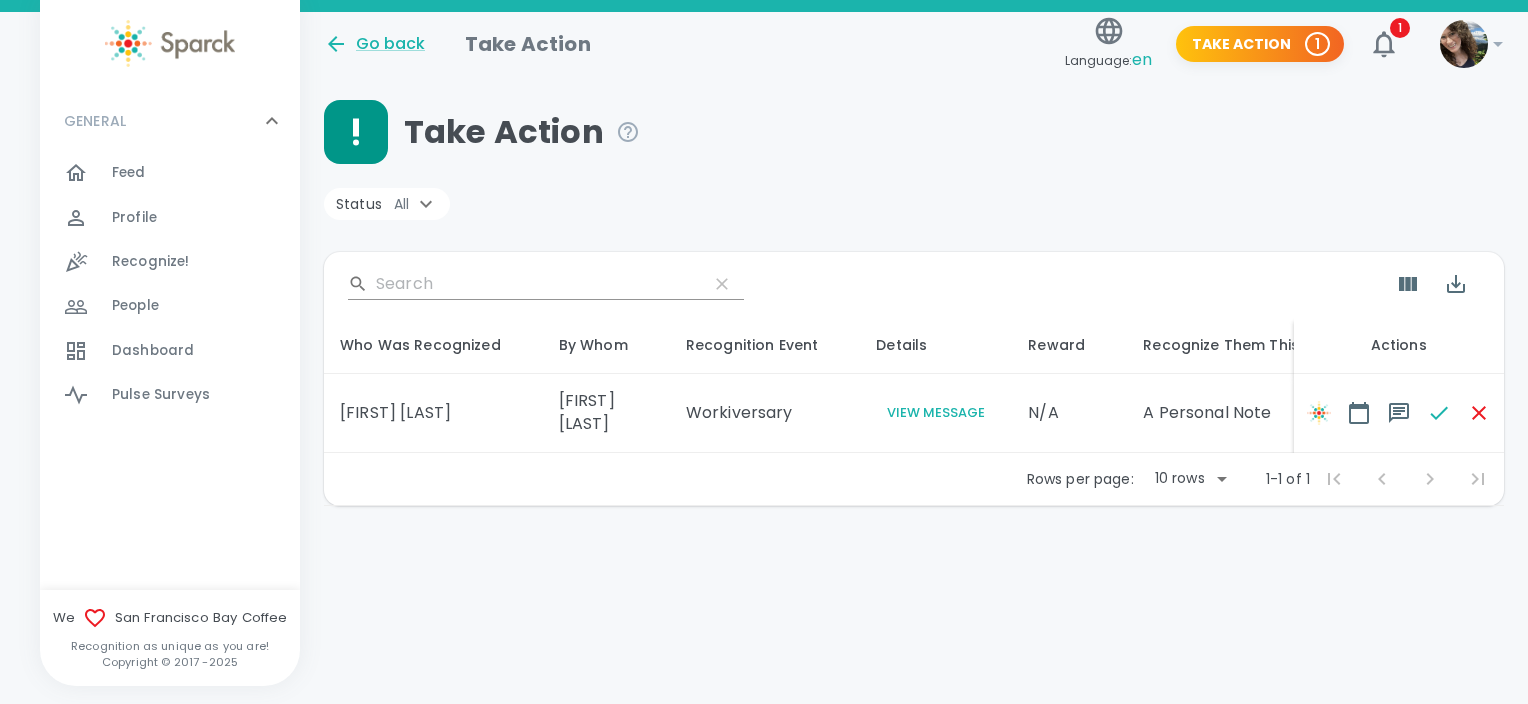 click on "Feed 0" at bounding box center [206, 173] 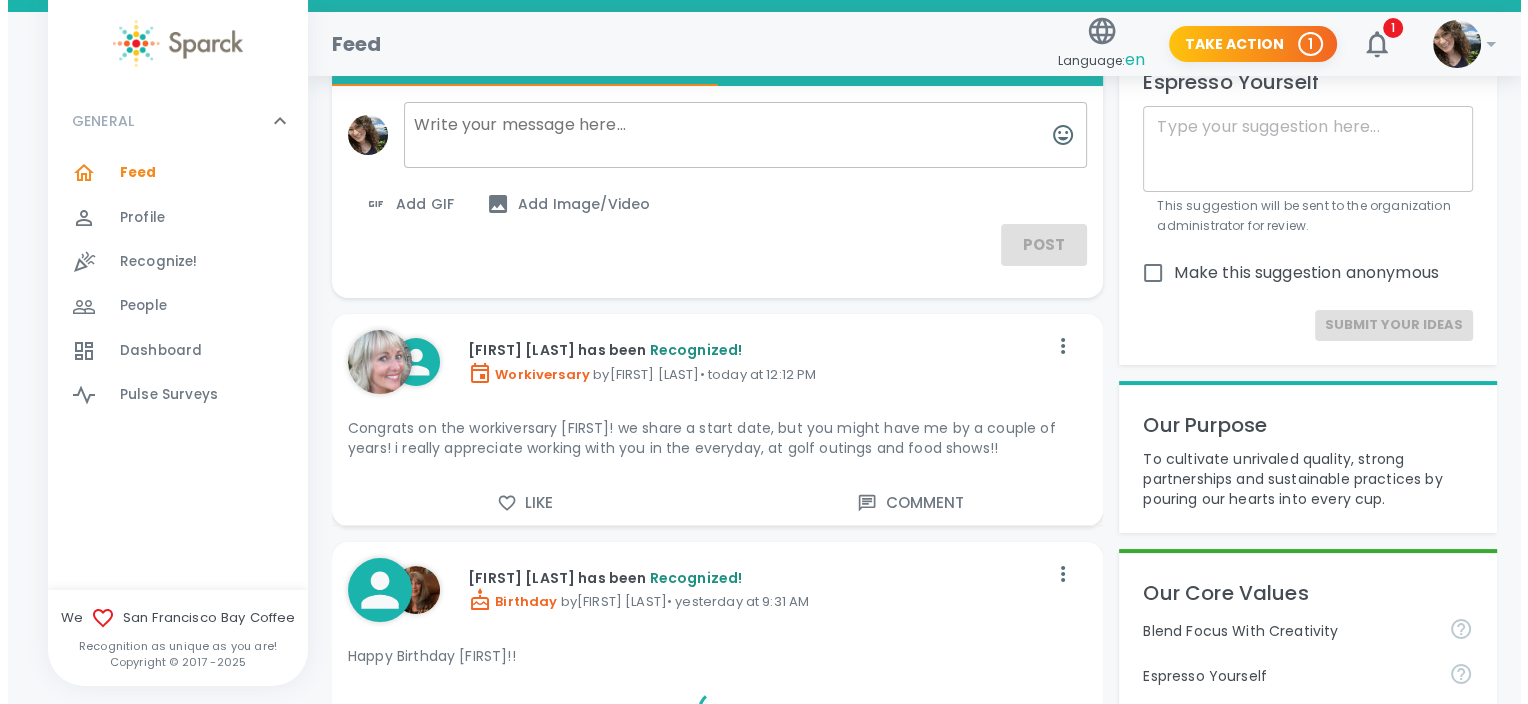 scroll, scrollTop: 200, scrollLeft: 0, axis: vertical 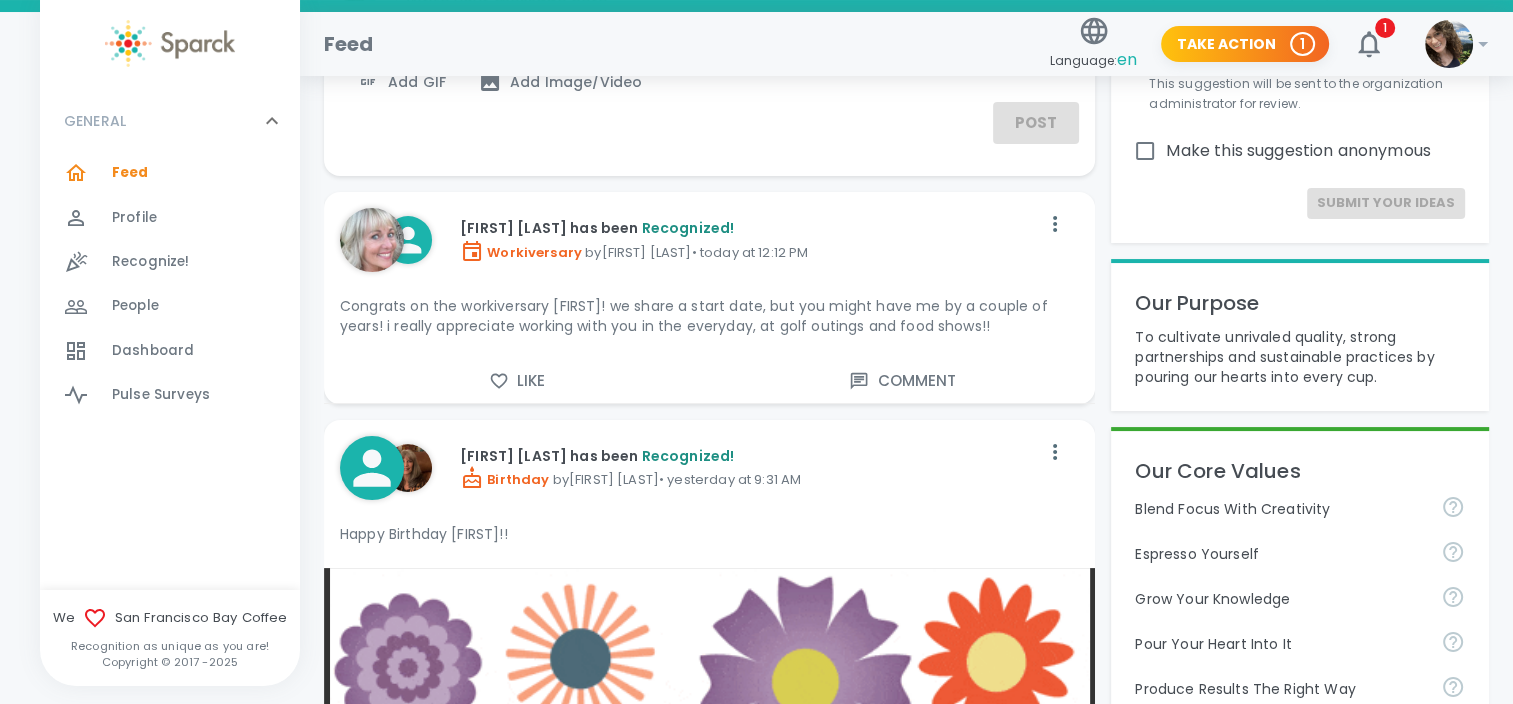 click 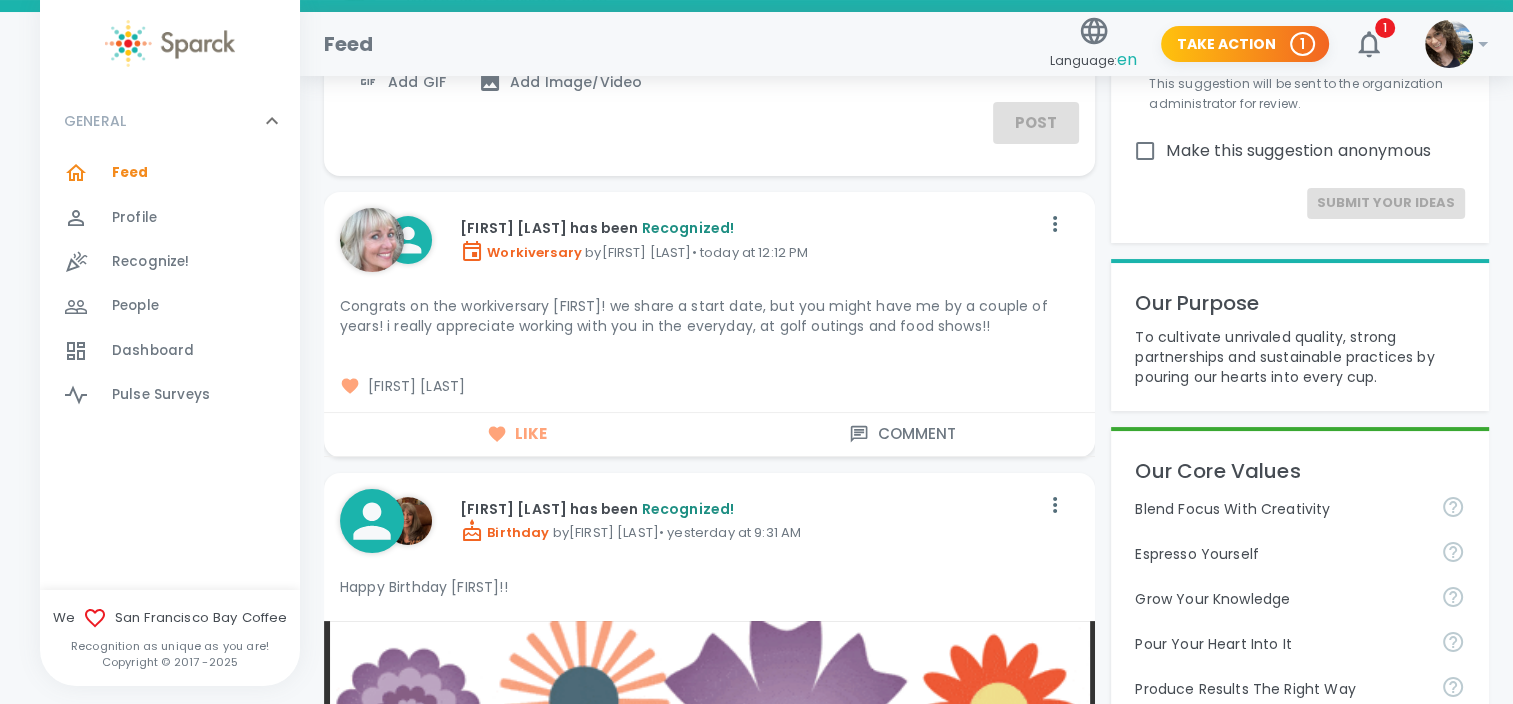 click on "Comment" at bounding box center (903, 434) 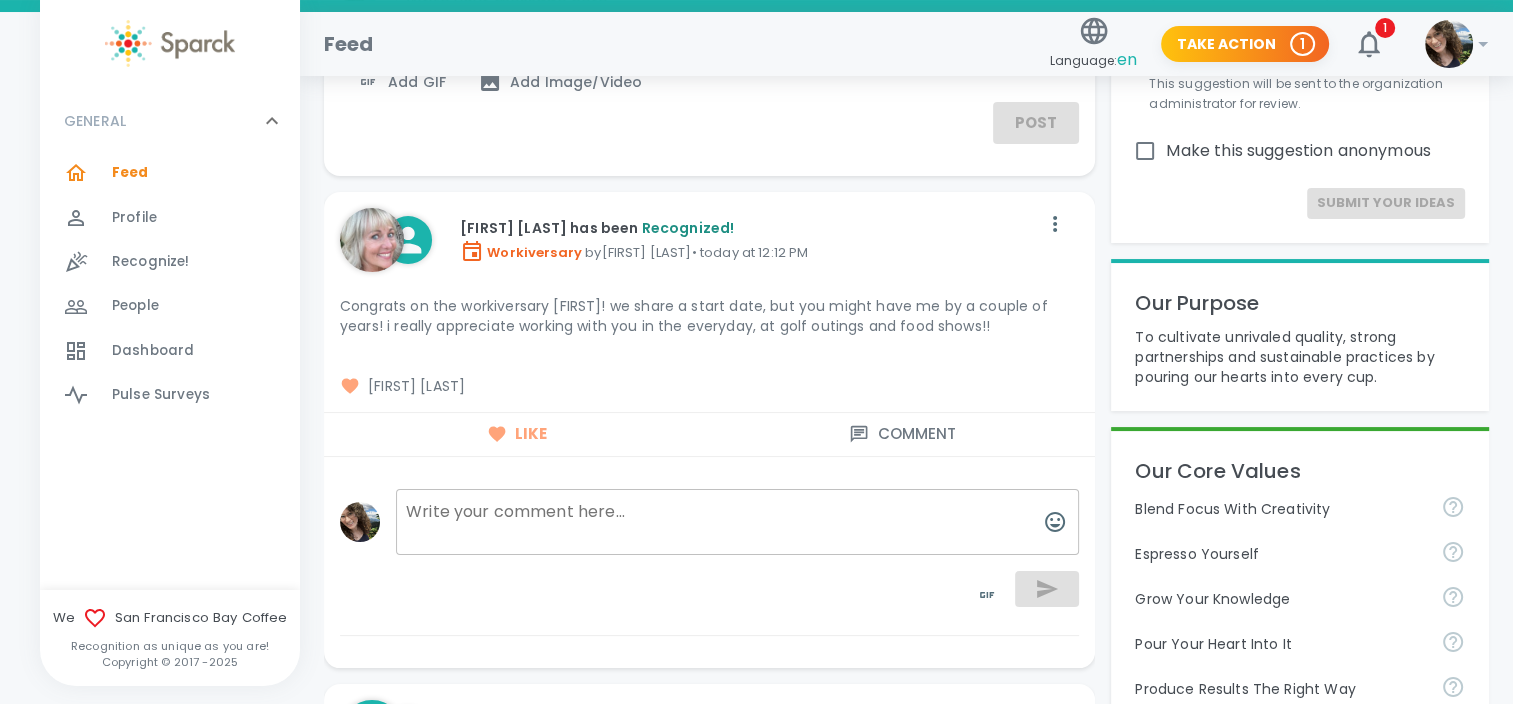 click at bounding box center (737, 522) 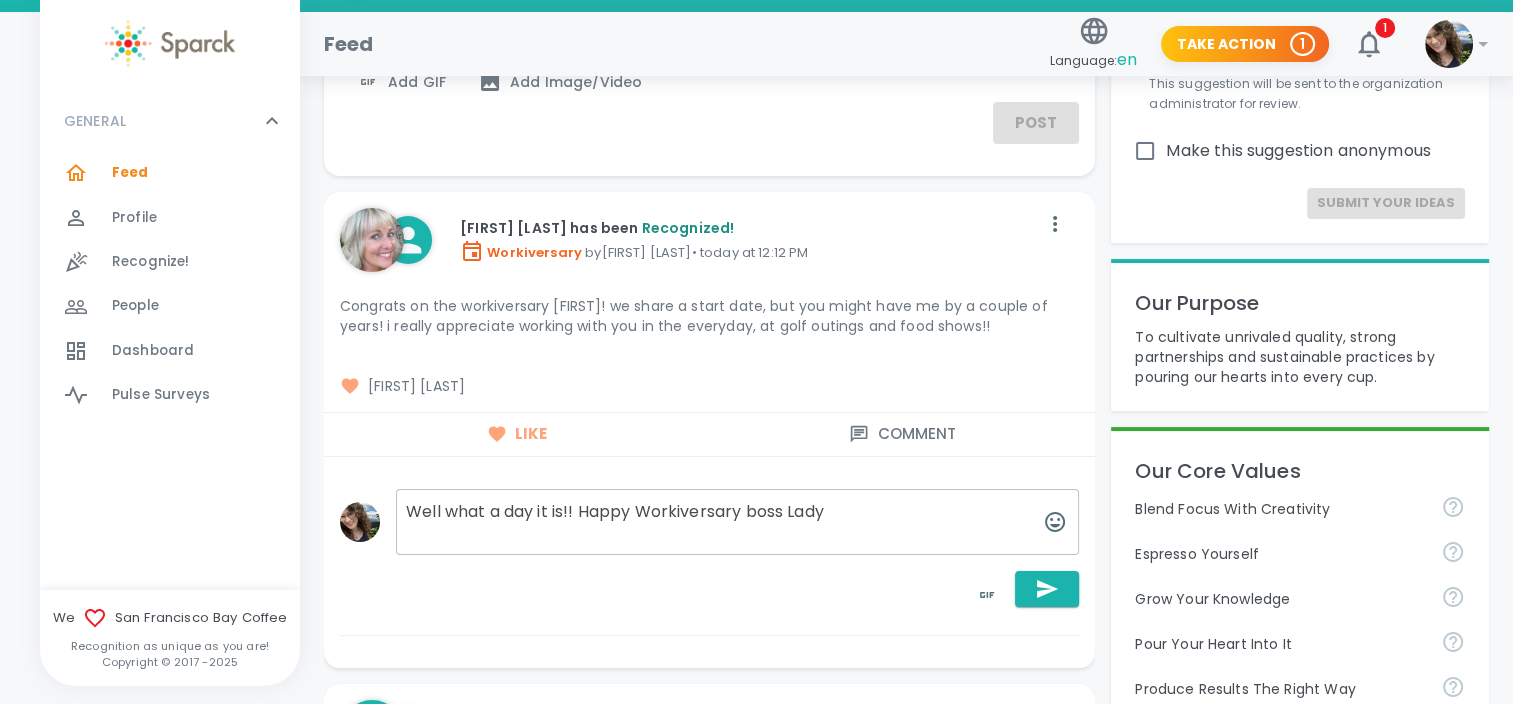 click on "Well what a day it is!! Happy Workiversary boss Lady" at bounding box center (737, 522) 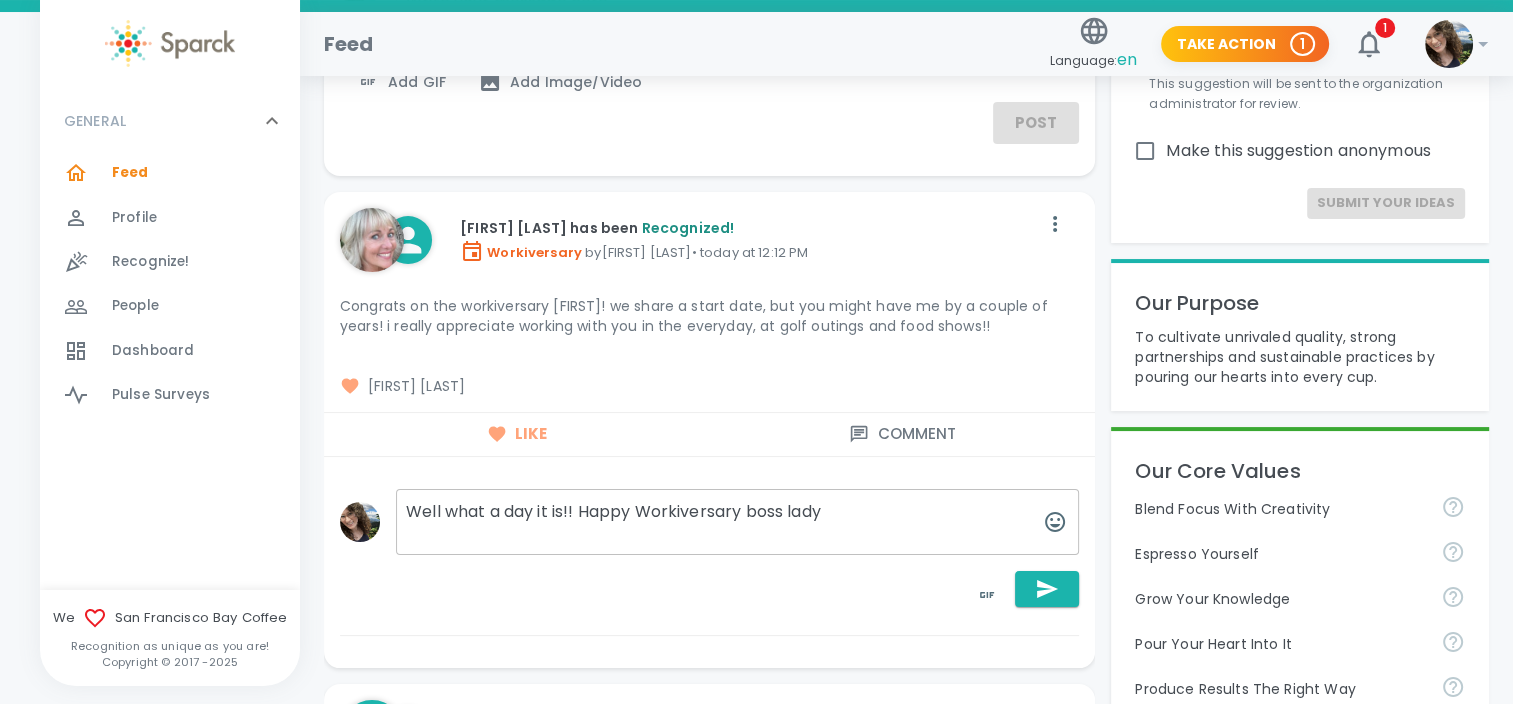 click on "Well what a day it is!! Happy Workiversary boss lady" at bounding box center (737, 522) 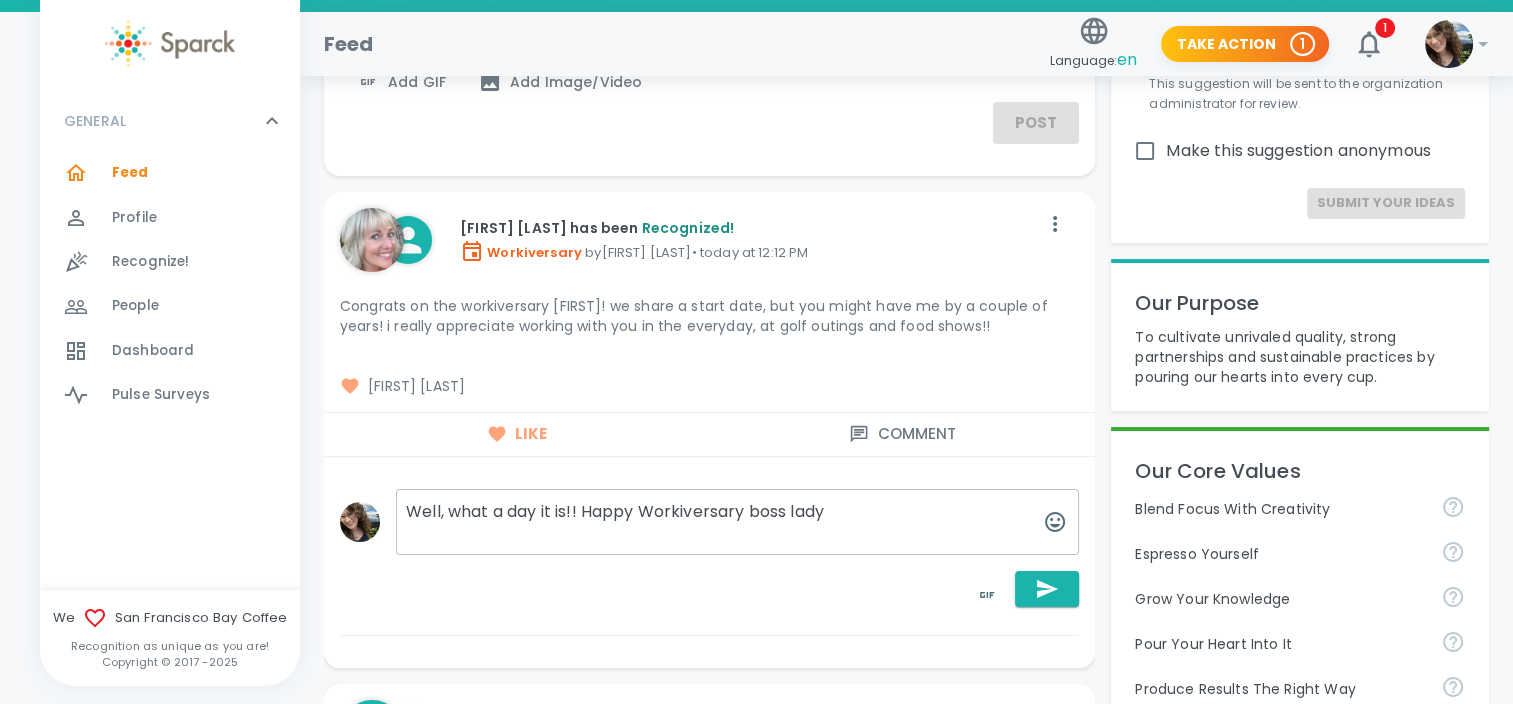 click on "Well, what a day it is!! Happy Workiversary boss lady" at bounding box center (737, 522) 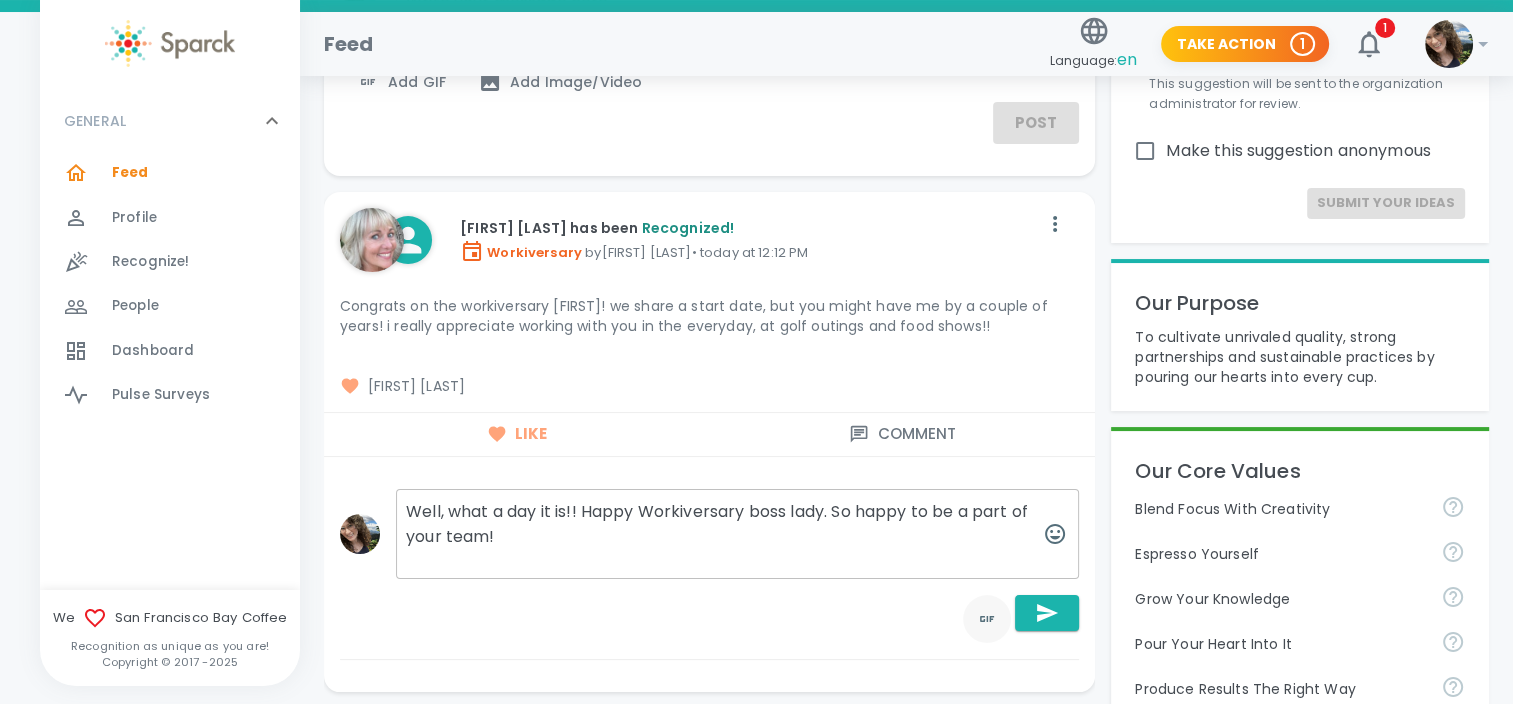 type on "Well, what a day it is!! Happy Workiversary boss lady. So happy to be a part of your team!" 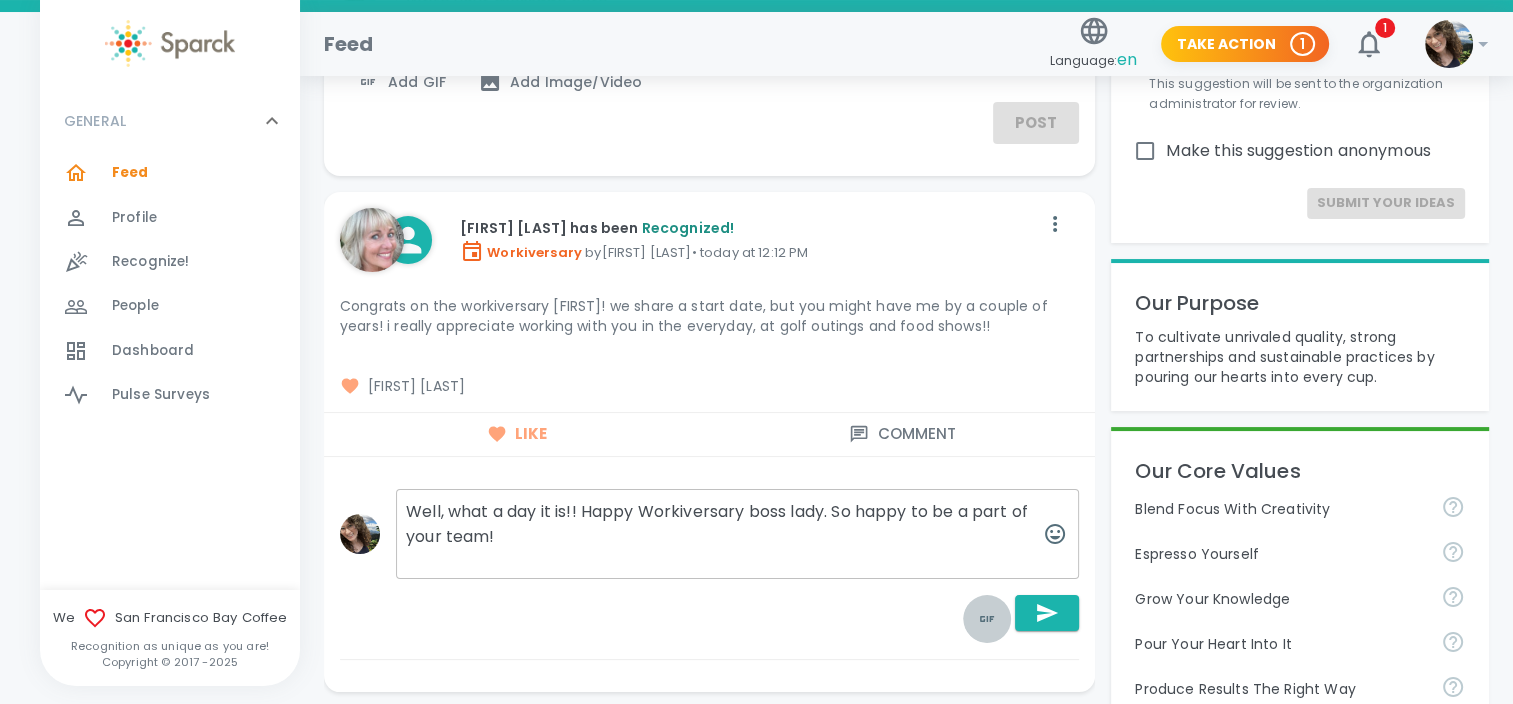 click 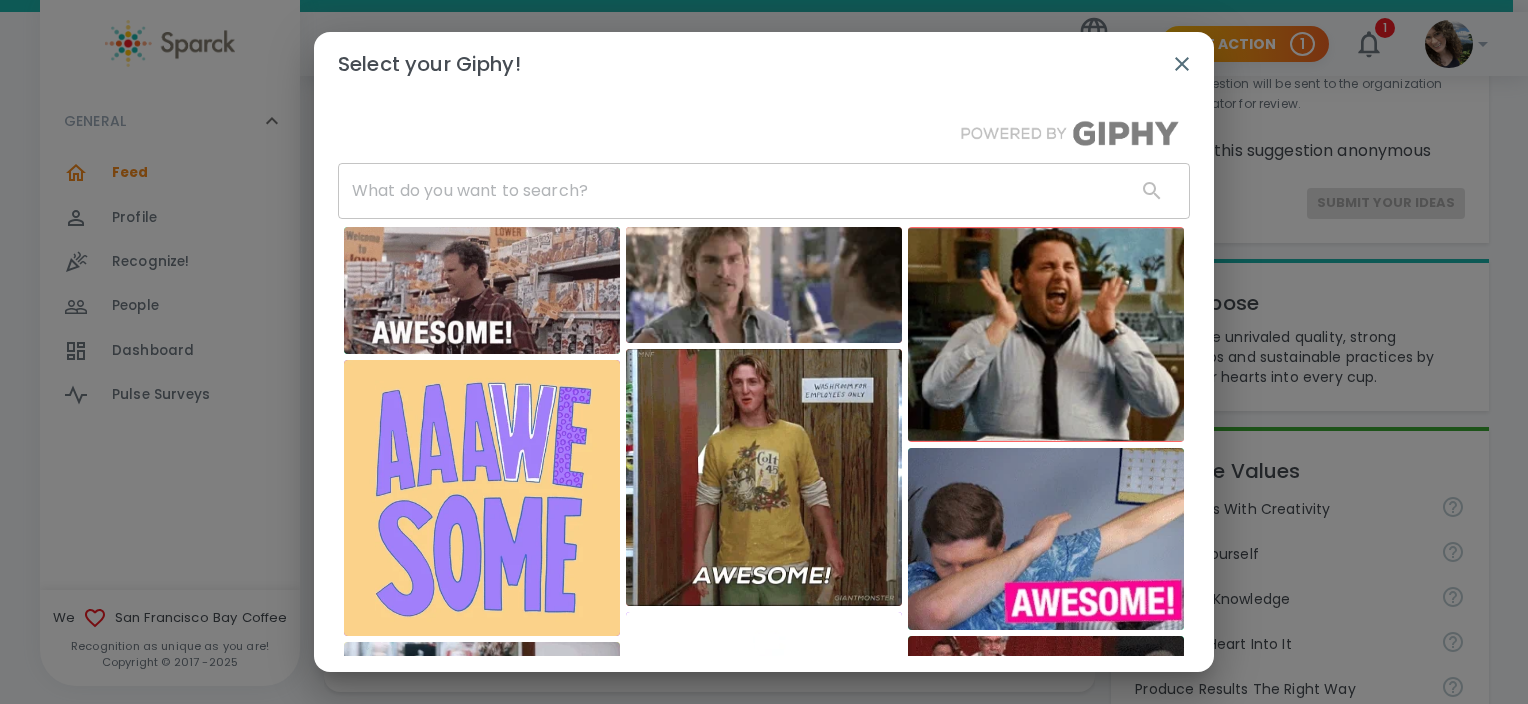 click at bounding box center (729, 191) 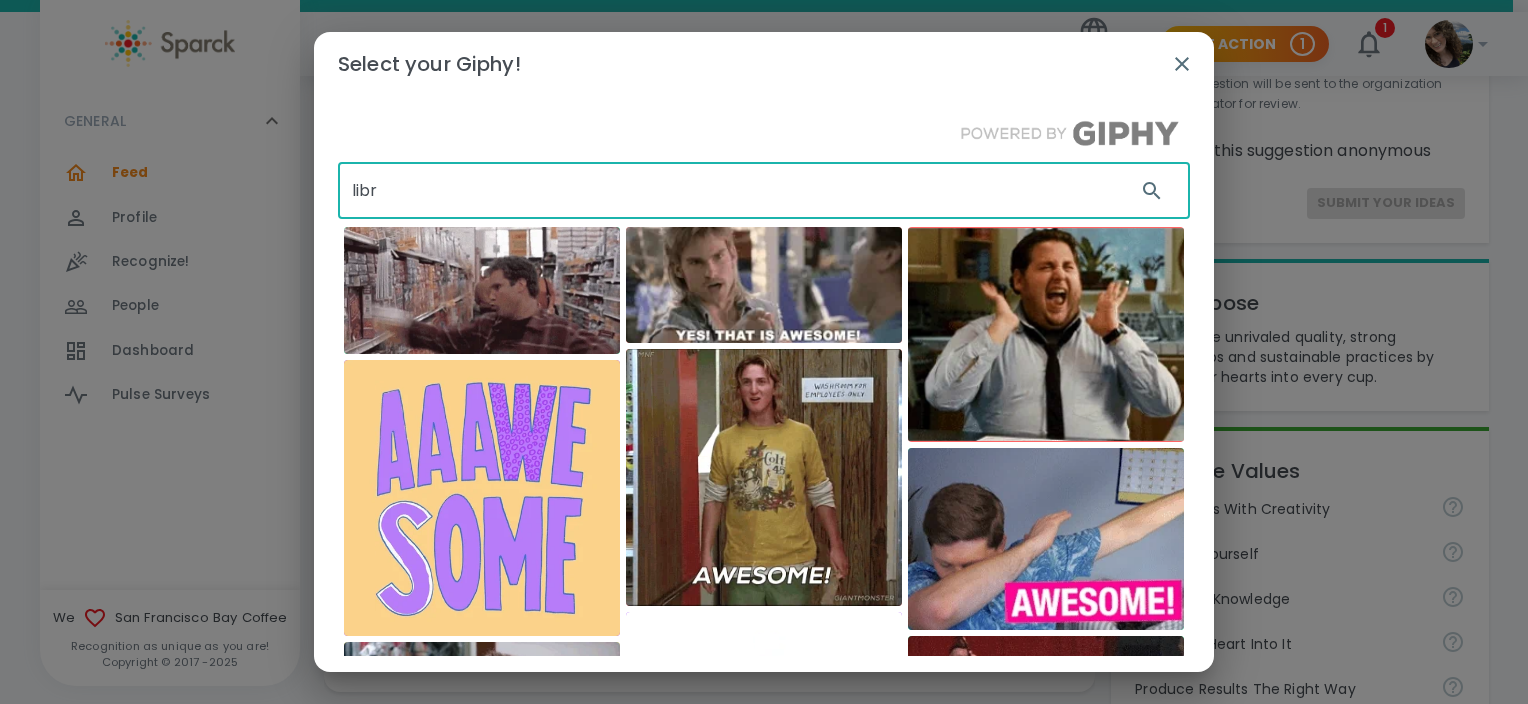 type on "libra" 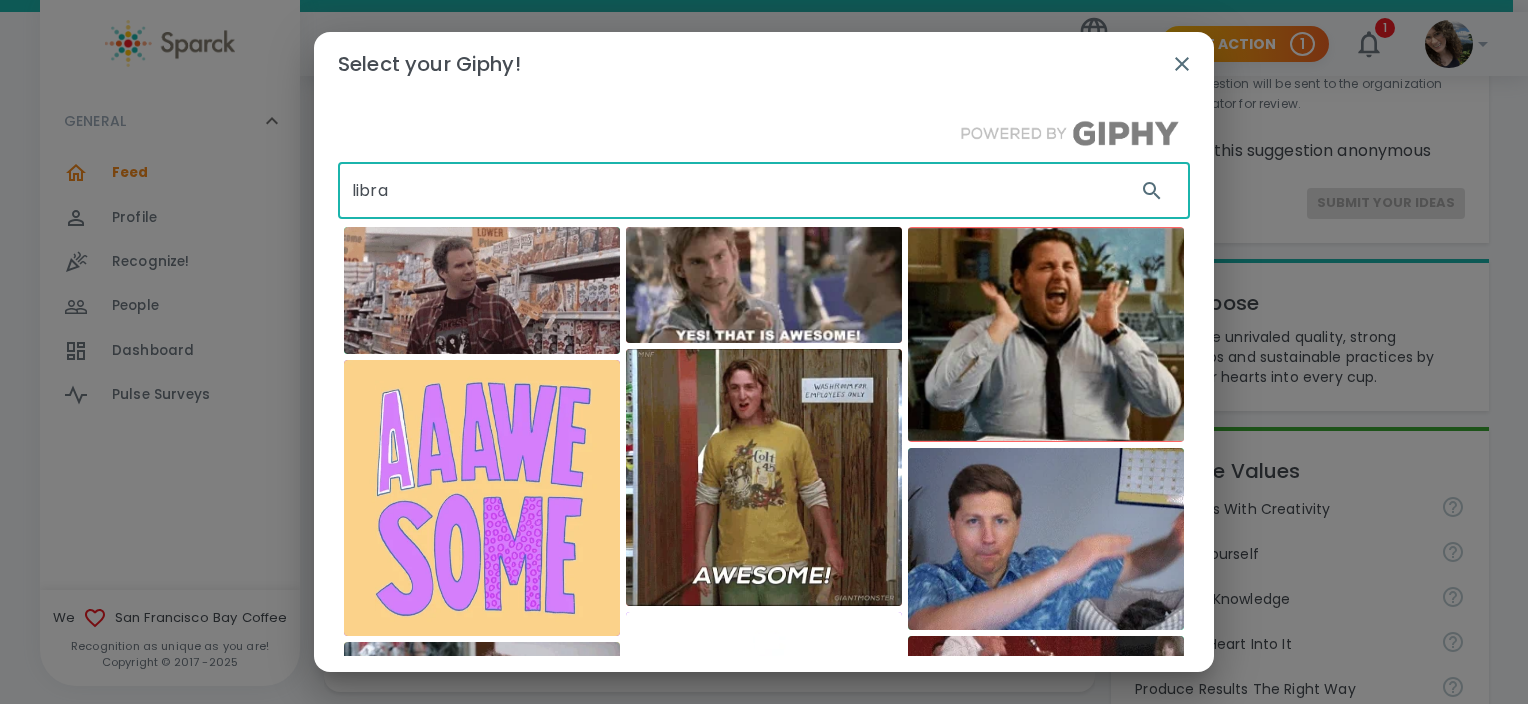 click on "libra" at bounding box center (729, 191) 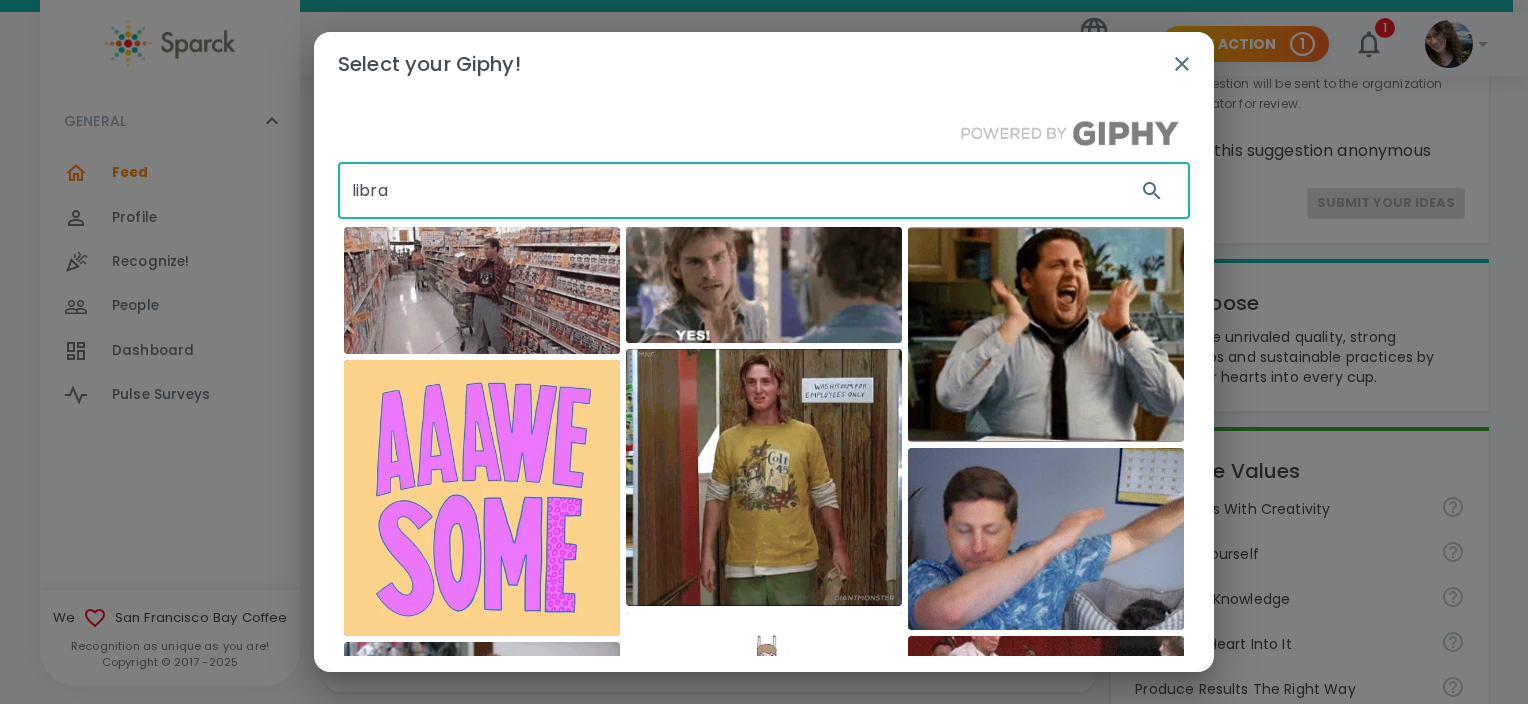 click on "libra" at bounding box center [729, 191] 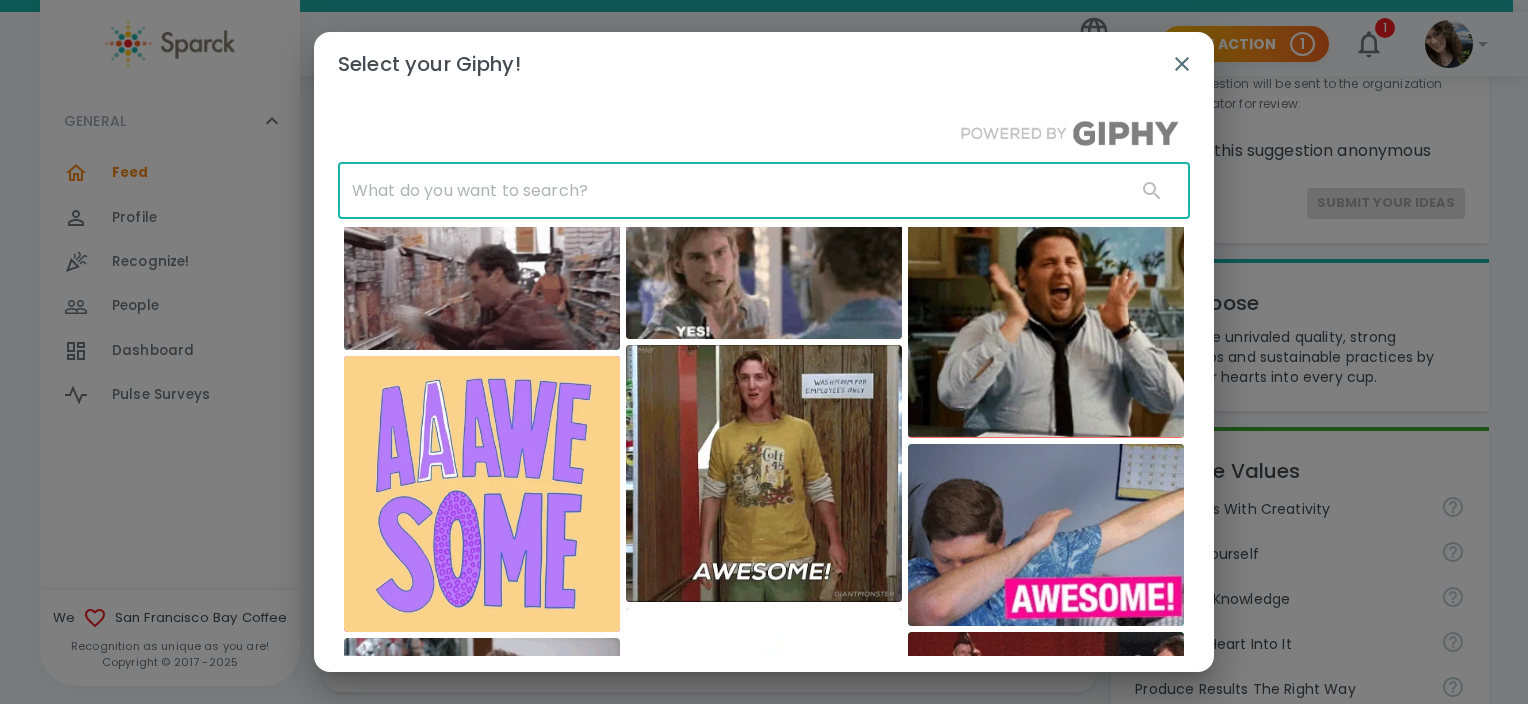 scroll, scrollTop: 0, scrollLeft: 0, axis: both 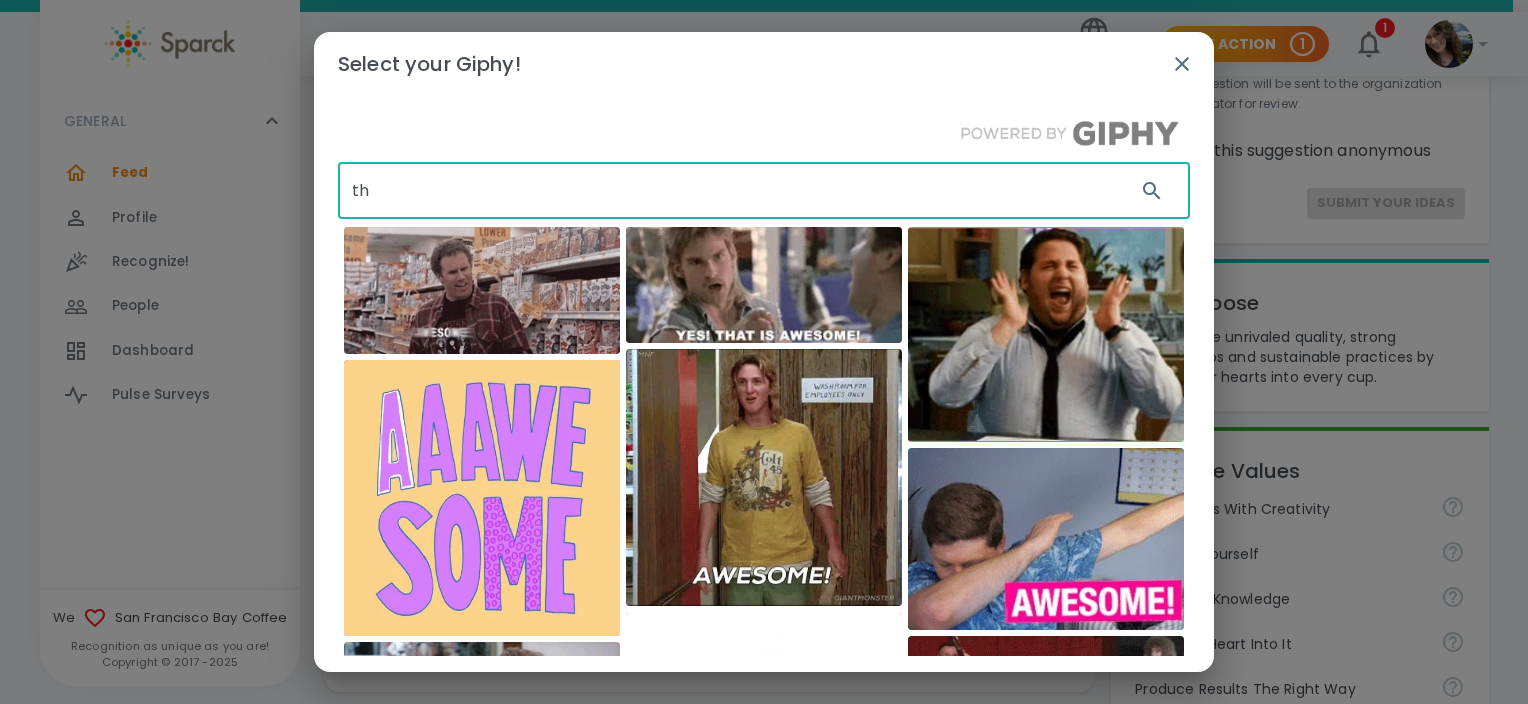 type on "t" 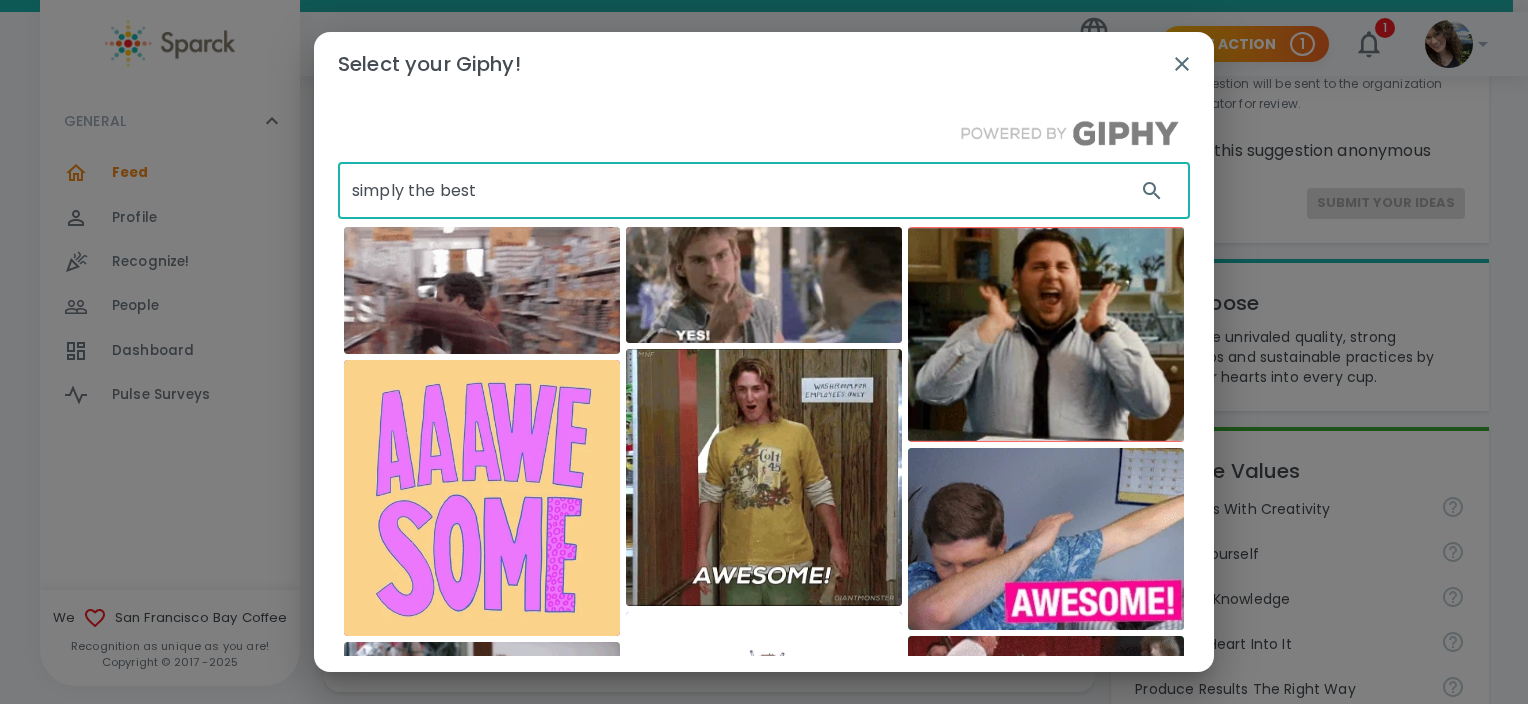 type on "simply the best" 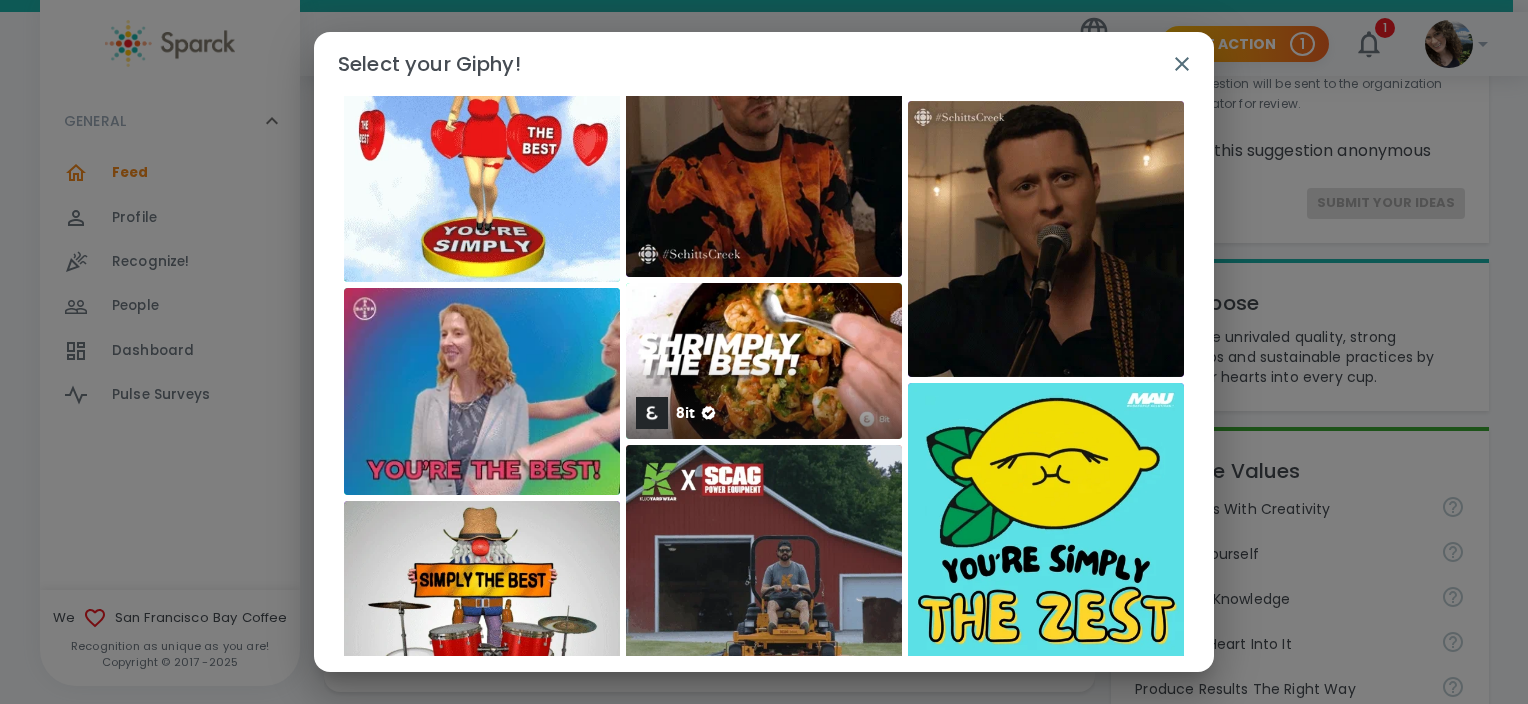 scroll, scrollTop: 1264, scrollLeft: 0, axis: vertical 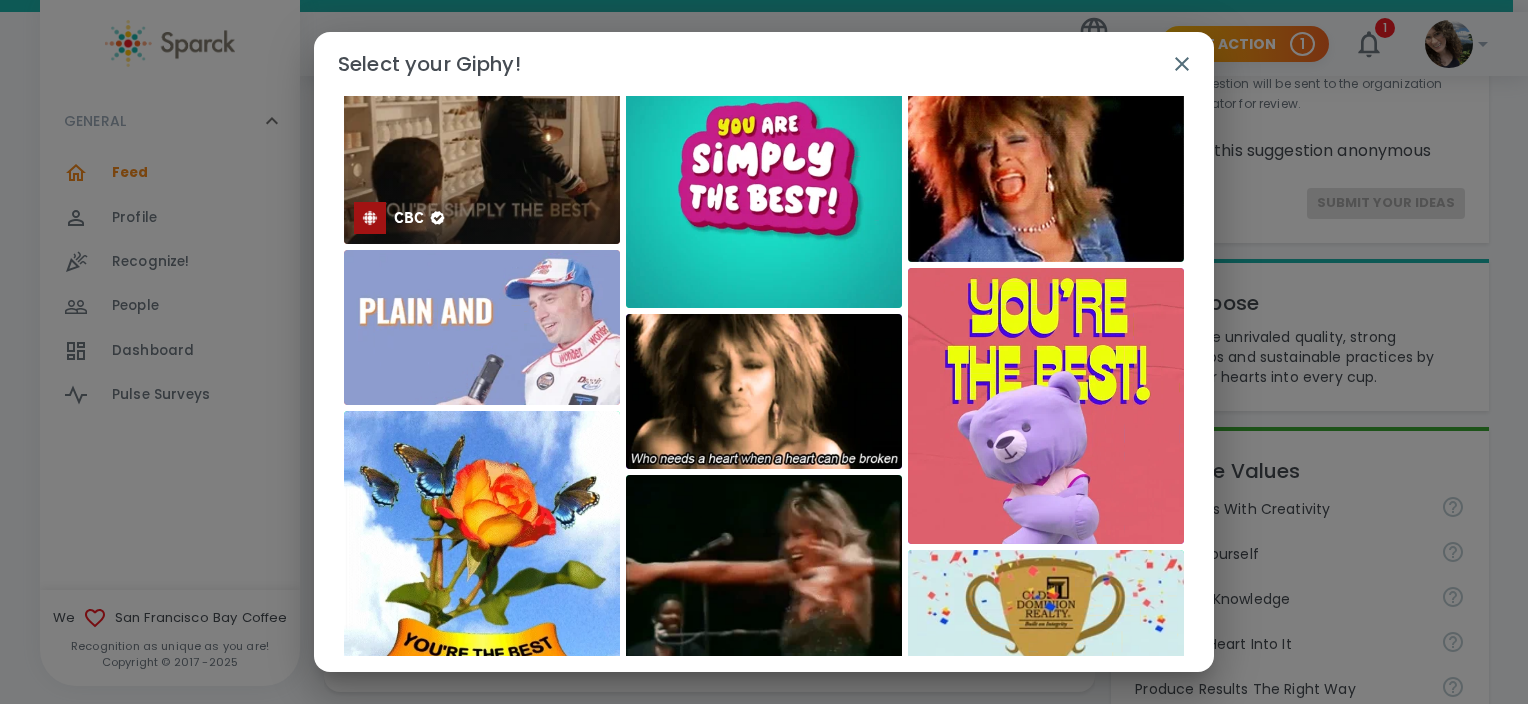 click at bounding box center [482, 142] 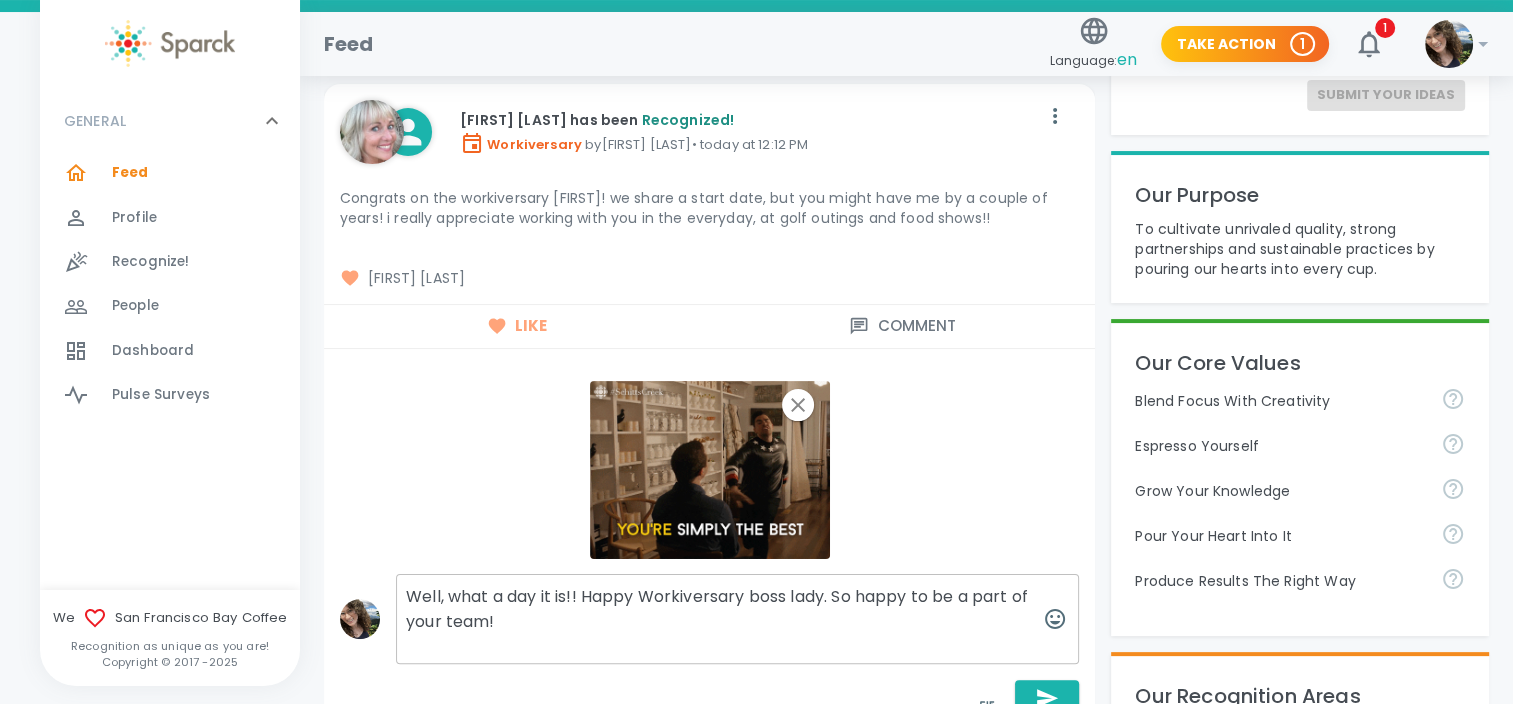 scroll, scrollTop: 500, scrollLeft: 0, axis: vertical 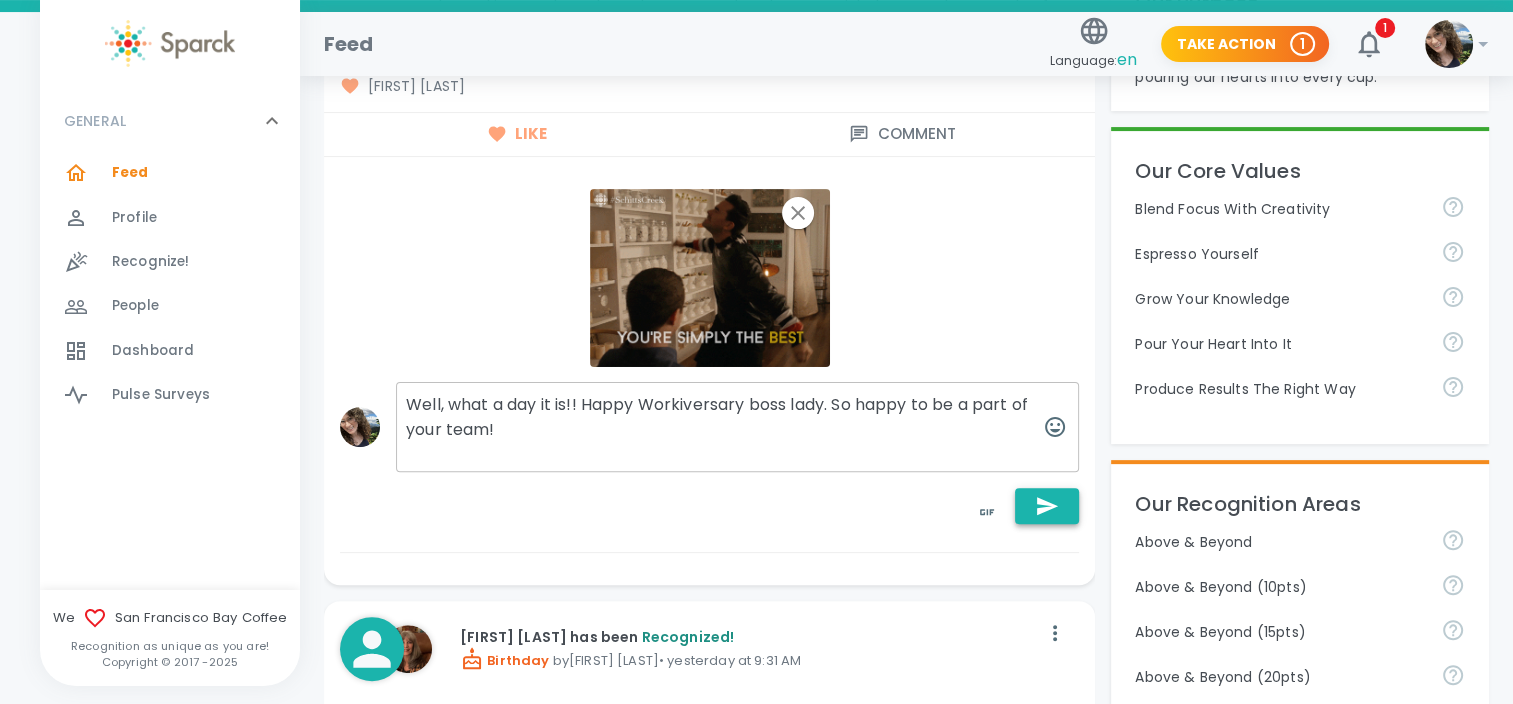 click 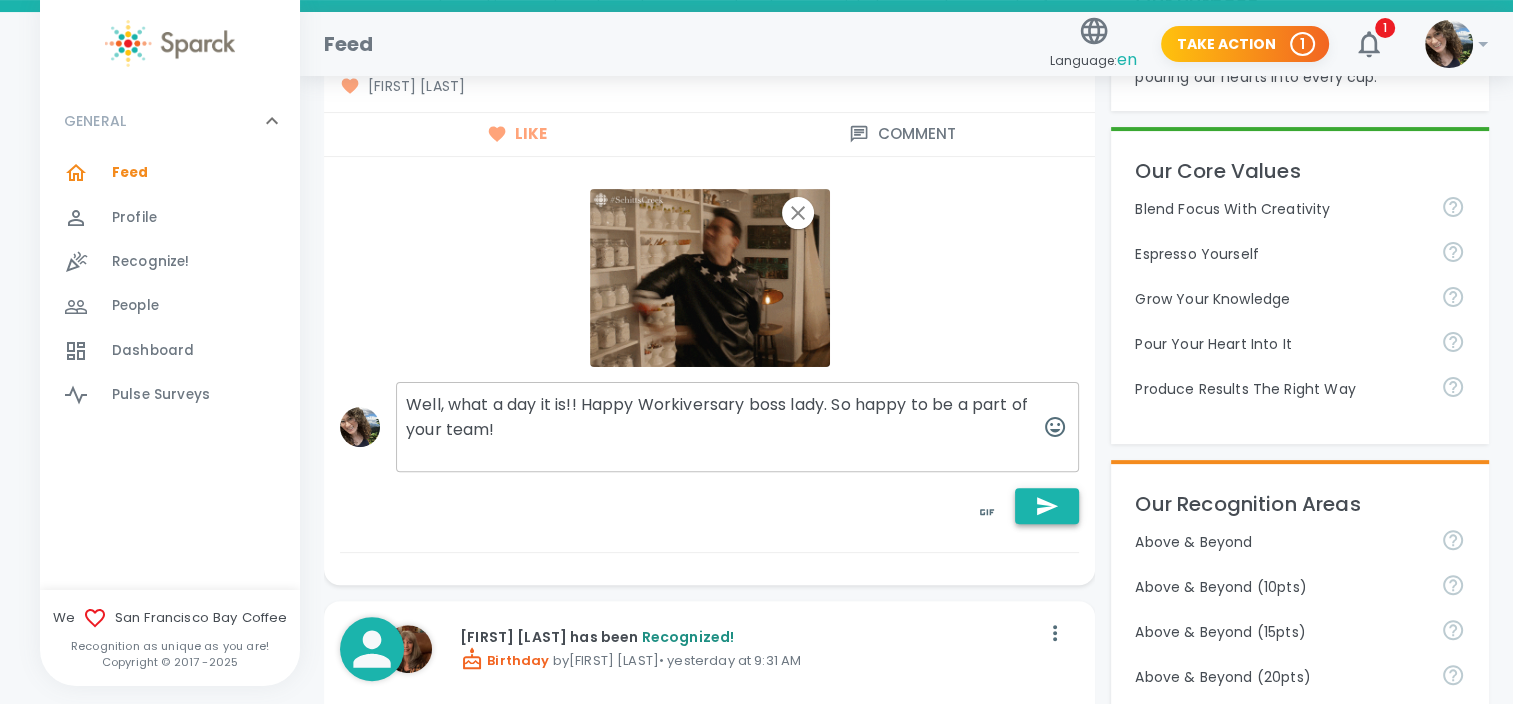 type 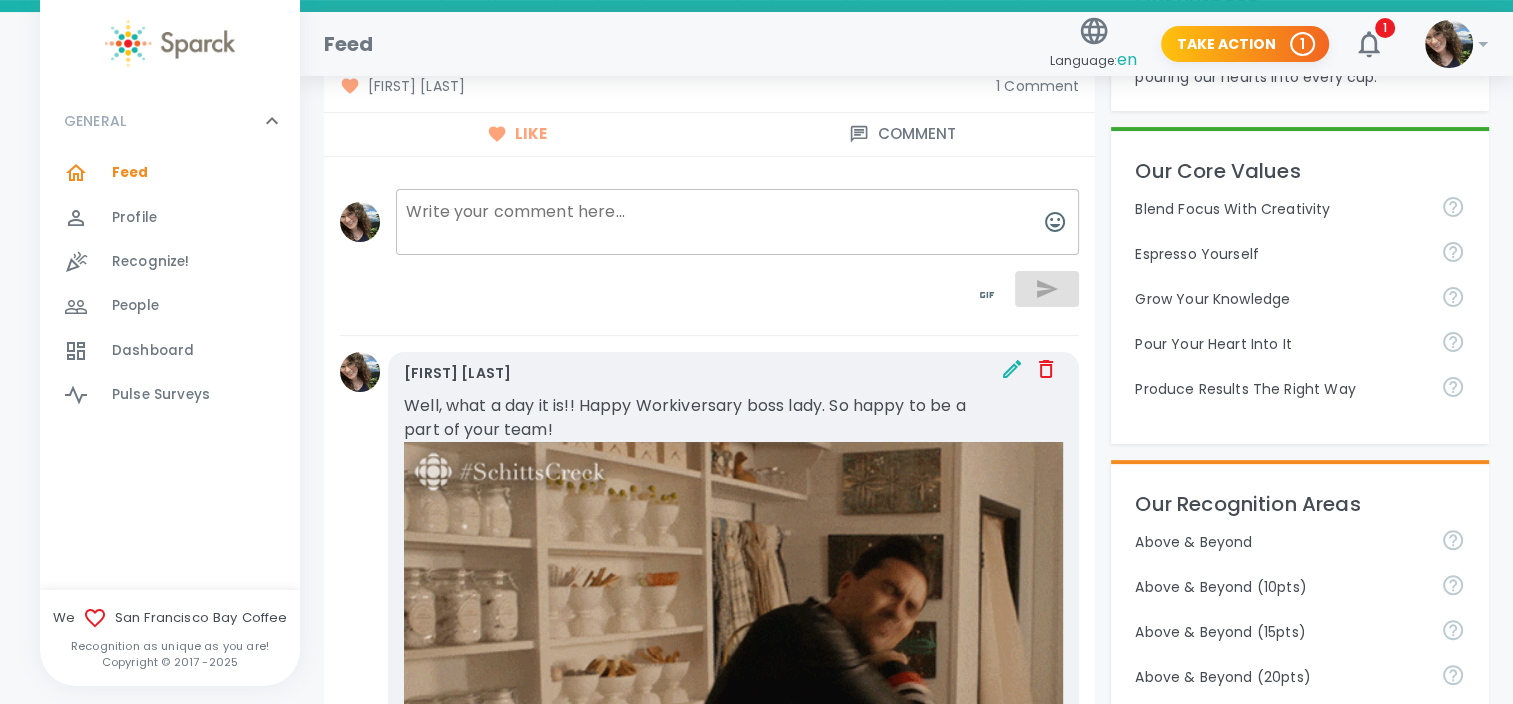 click on "[FIRST] [LAST] Well, what a day it is!! Happy Workiversary boss lady. So happy to be a part of your team!" at bounding box center [709, 593] 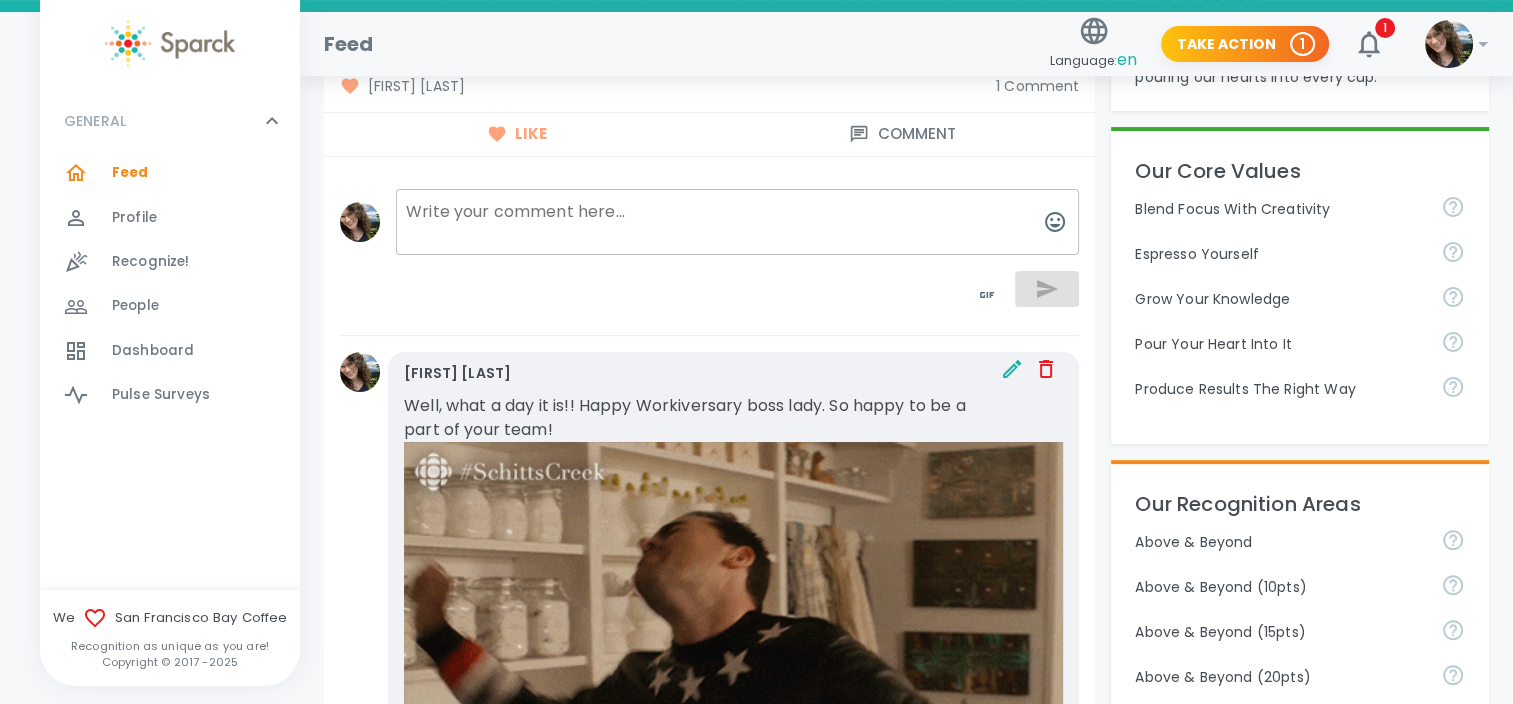 click at bounding box center (693, 279) 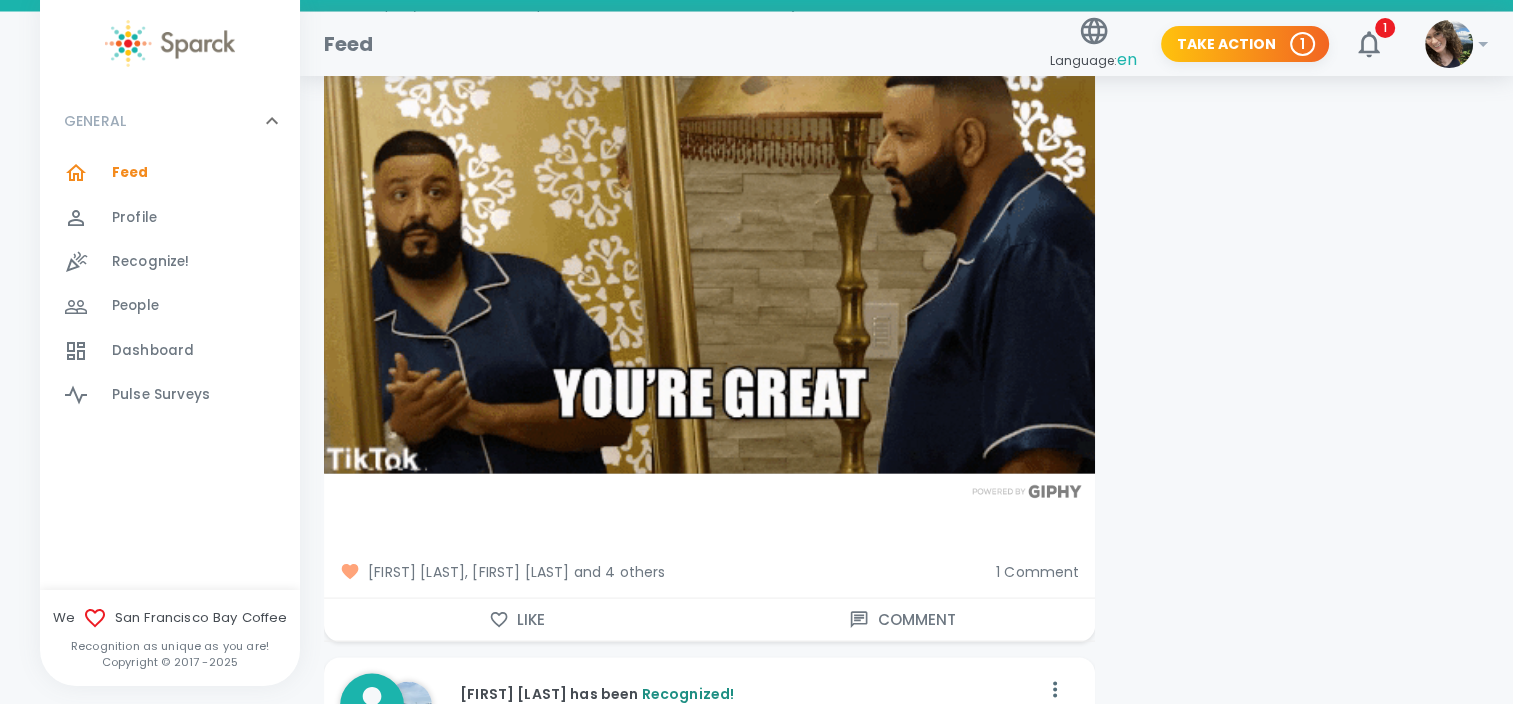 scroll, scrollTop: 4100, scrollLeft: 0, axis: vertical 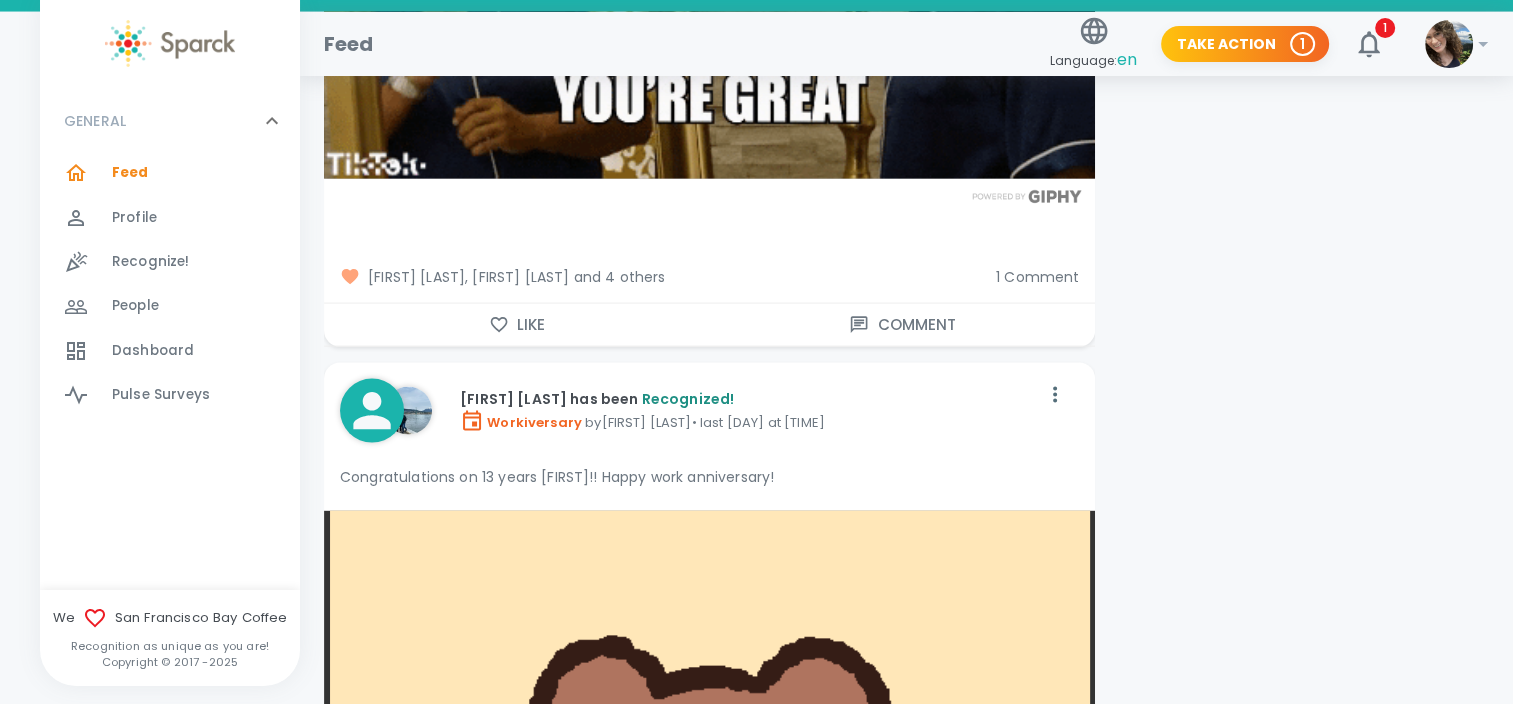 click on "Like" at bounding box center (517, 325) 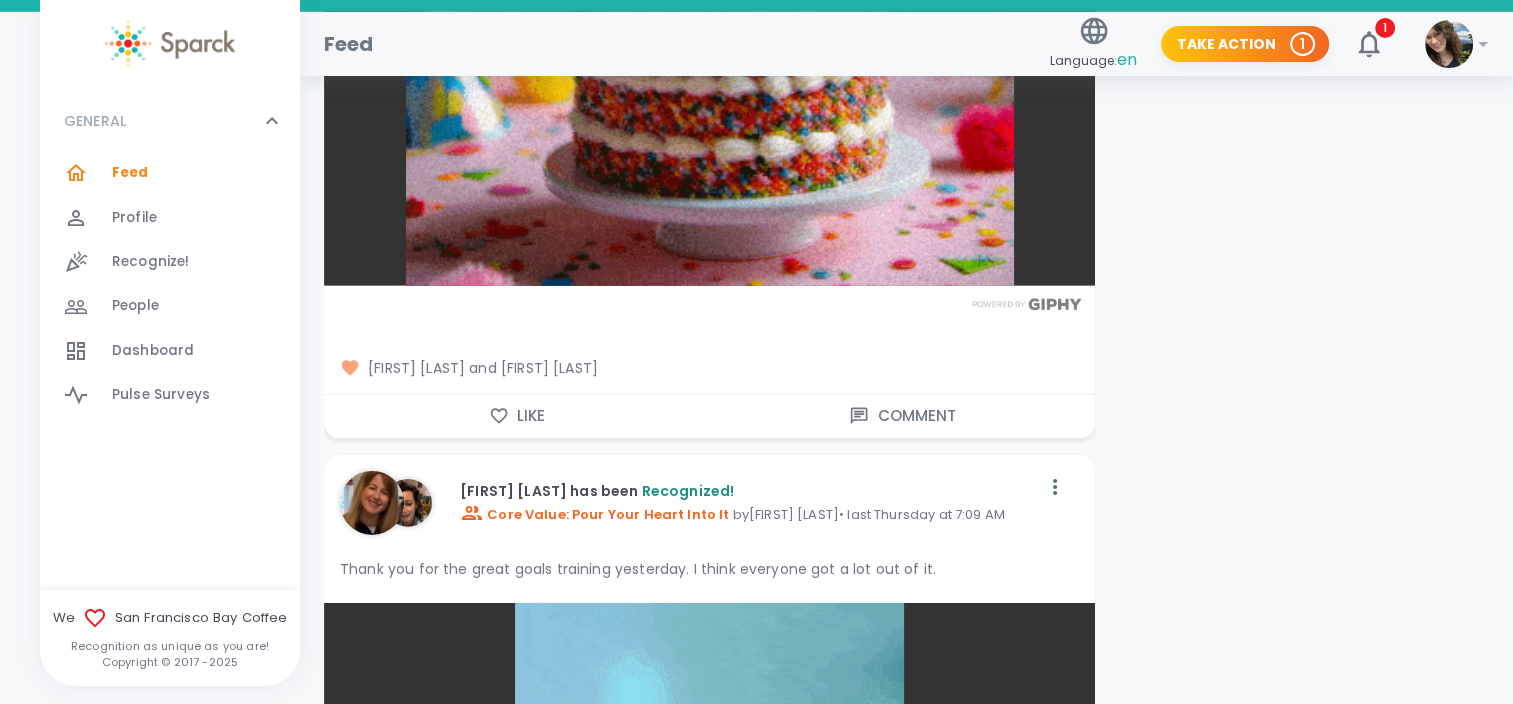 scroll, scrollTop: 6300, scrollLeft: 0, axis: vertical 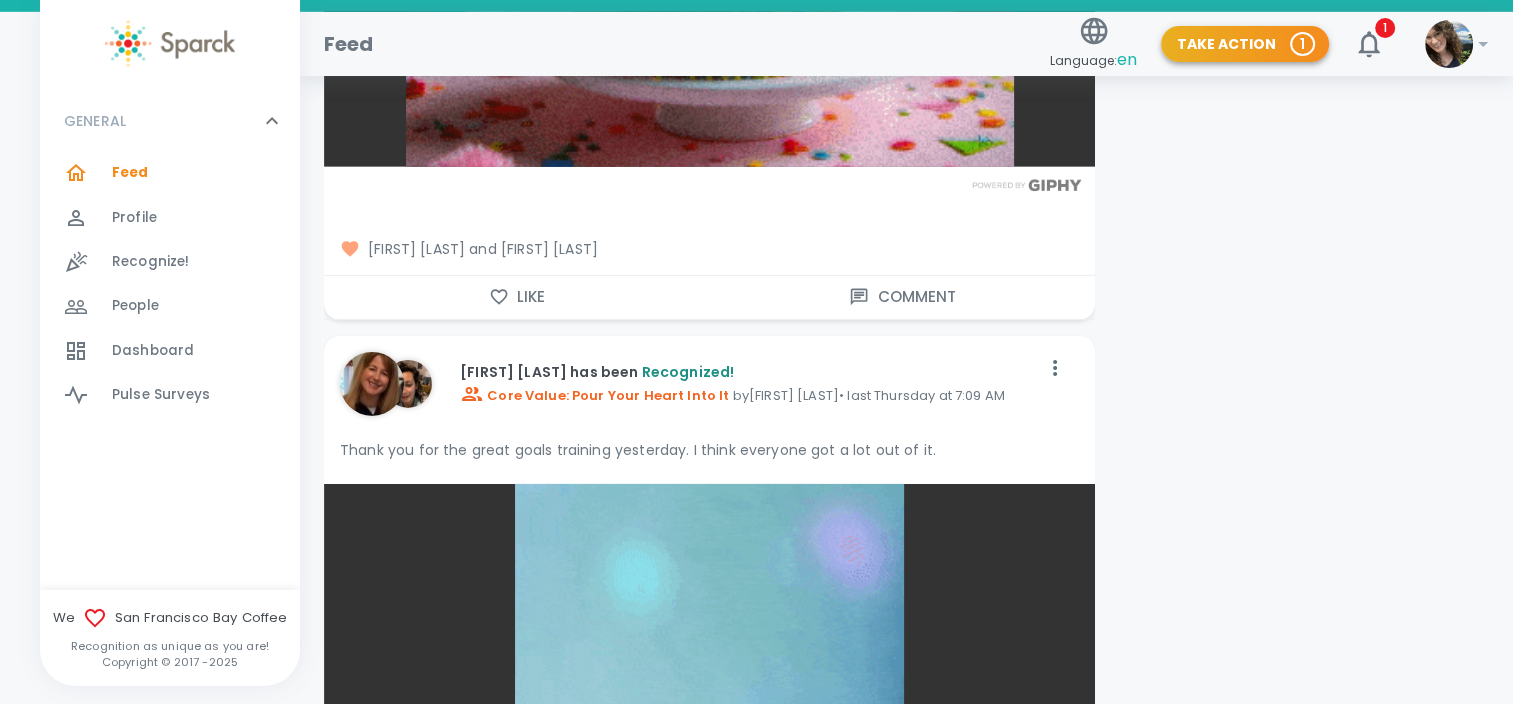 click on "Take Action   1" at bounding box center (1245, 44) 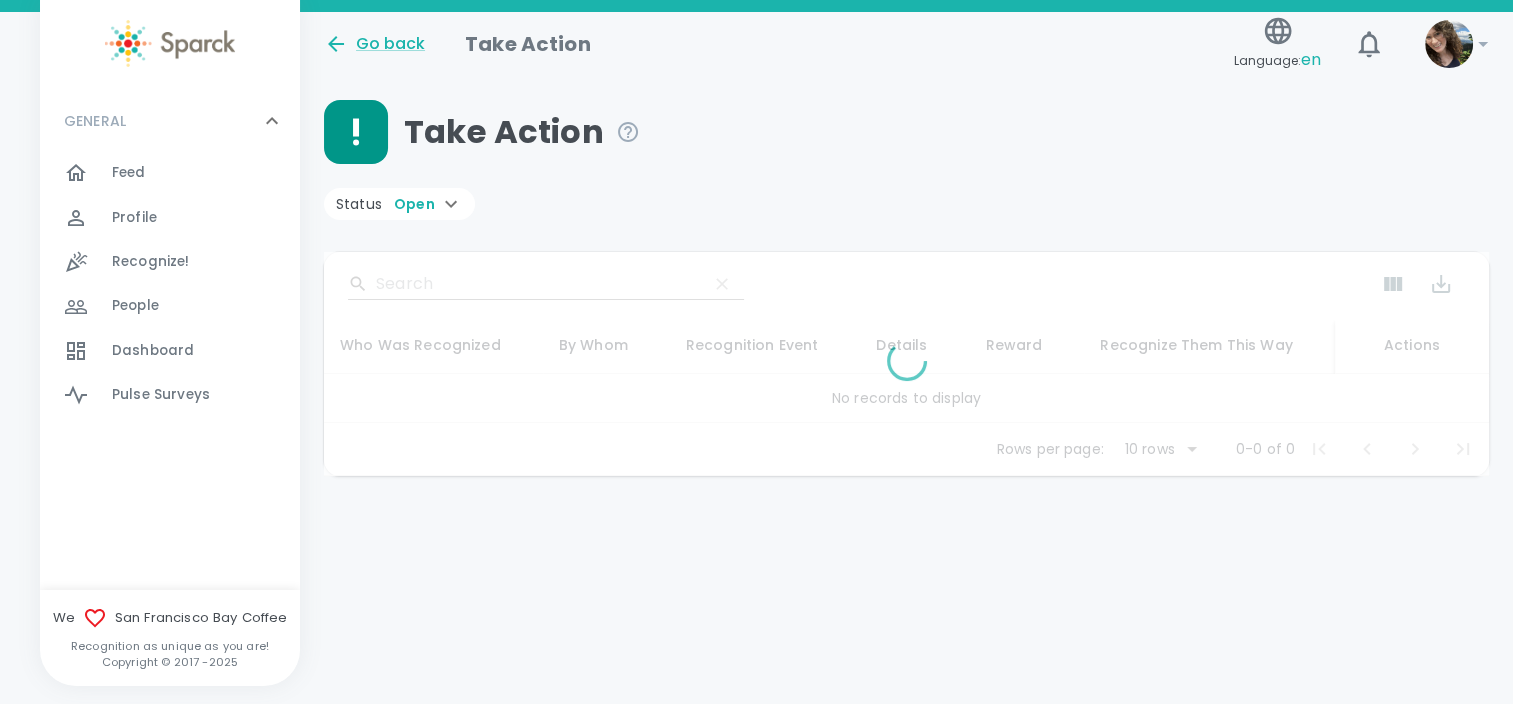 scroll, scrollTop: 0, scrollLeft: 0, axis: both 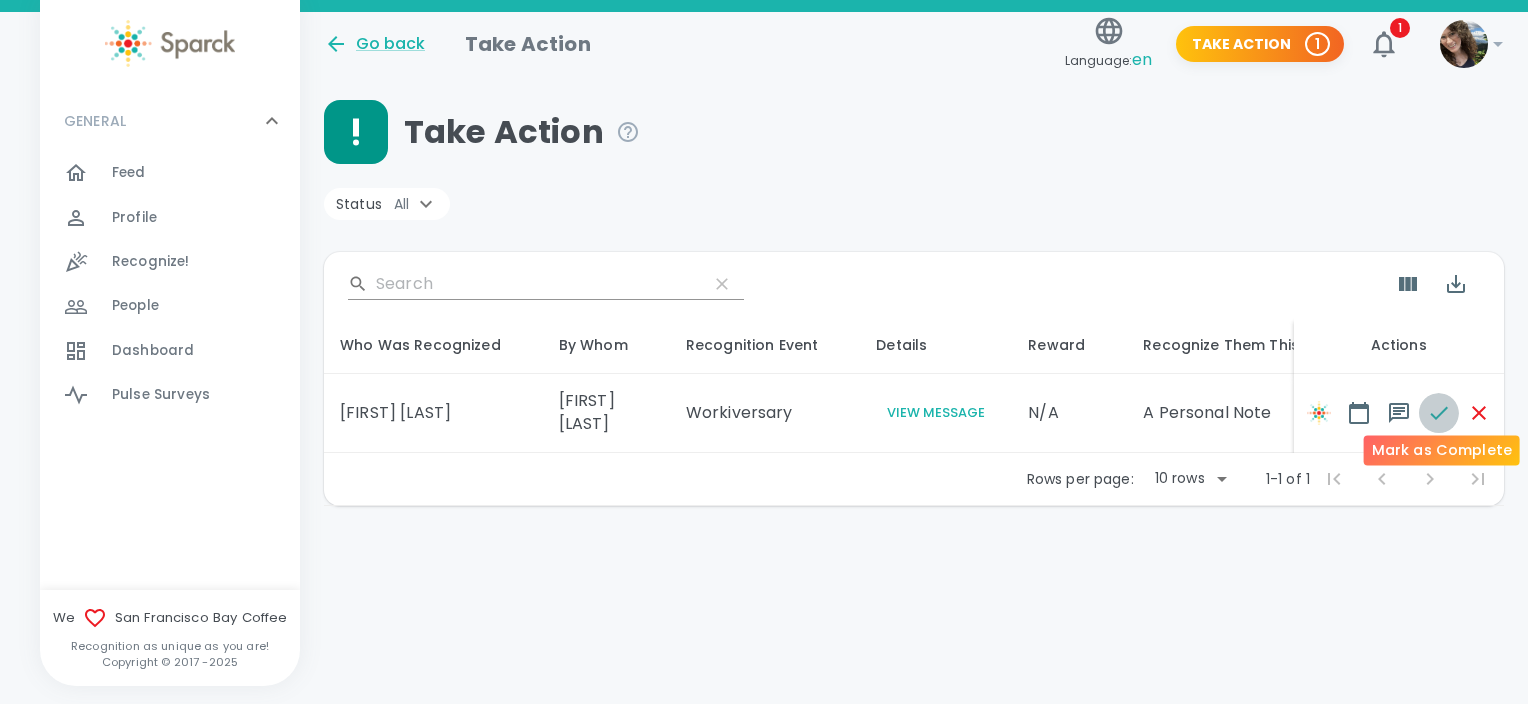 click 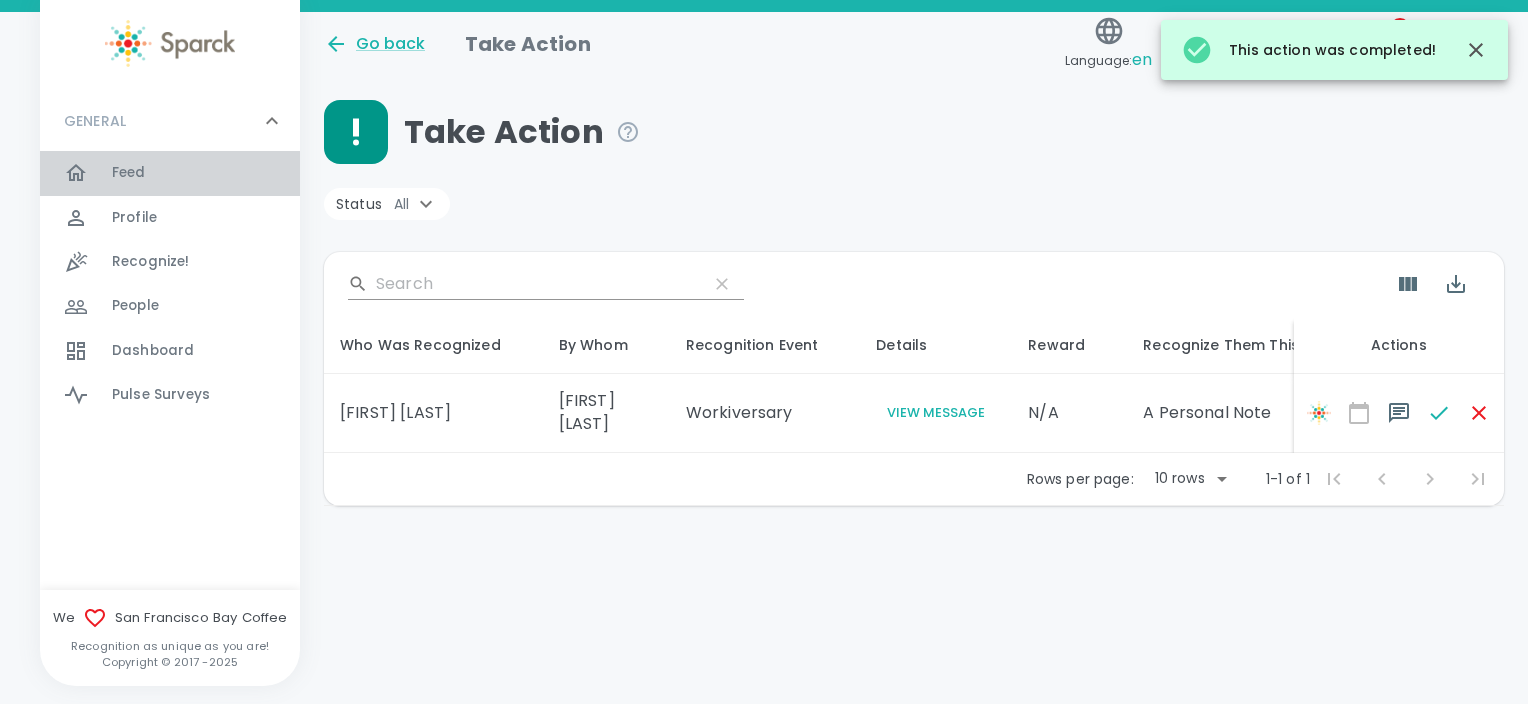 click at bounding box center [88, 173] 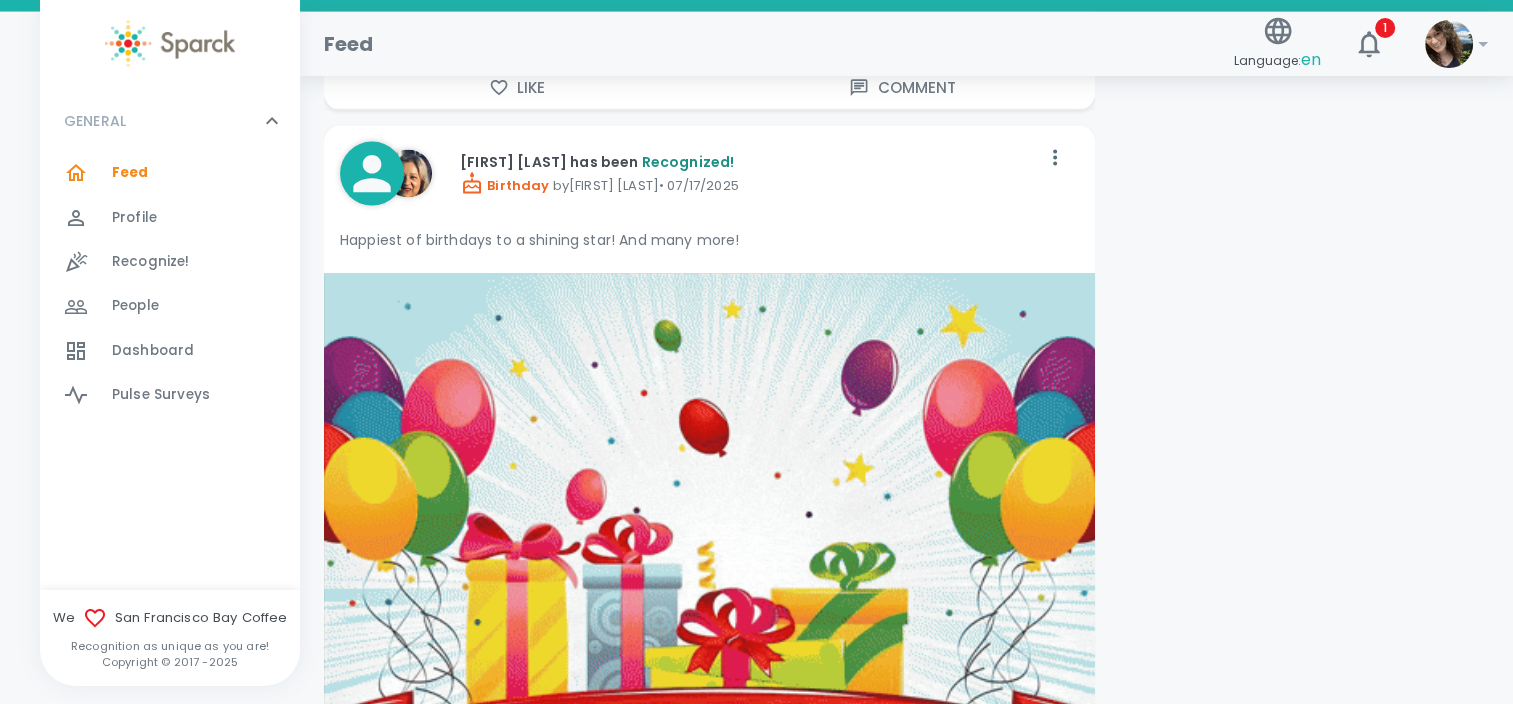 scroll, scrollTop: 19300, scrollLeft: 0, axis: vertical 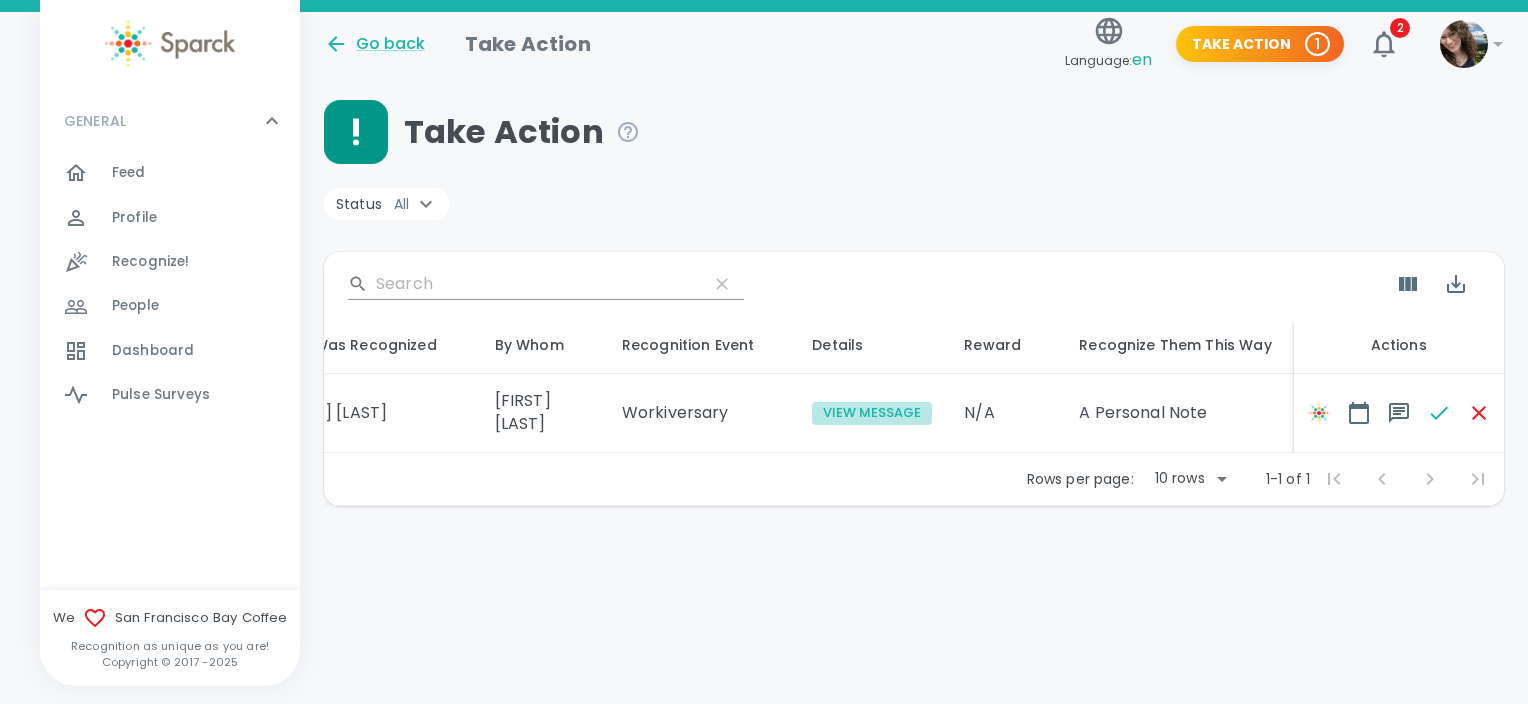 click on "View Message" at bounding box center [872, 413] 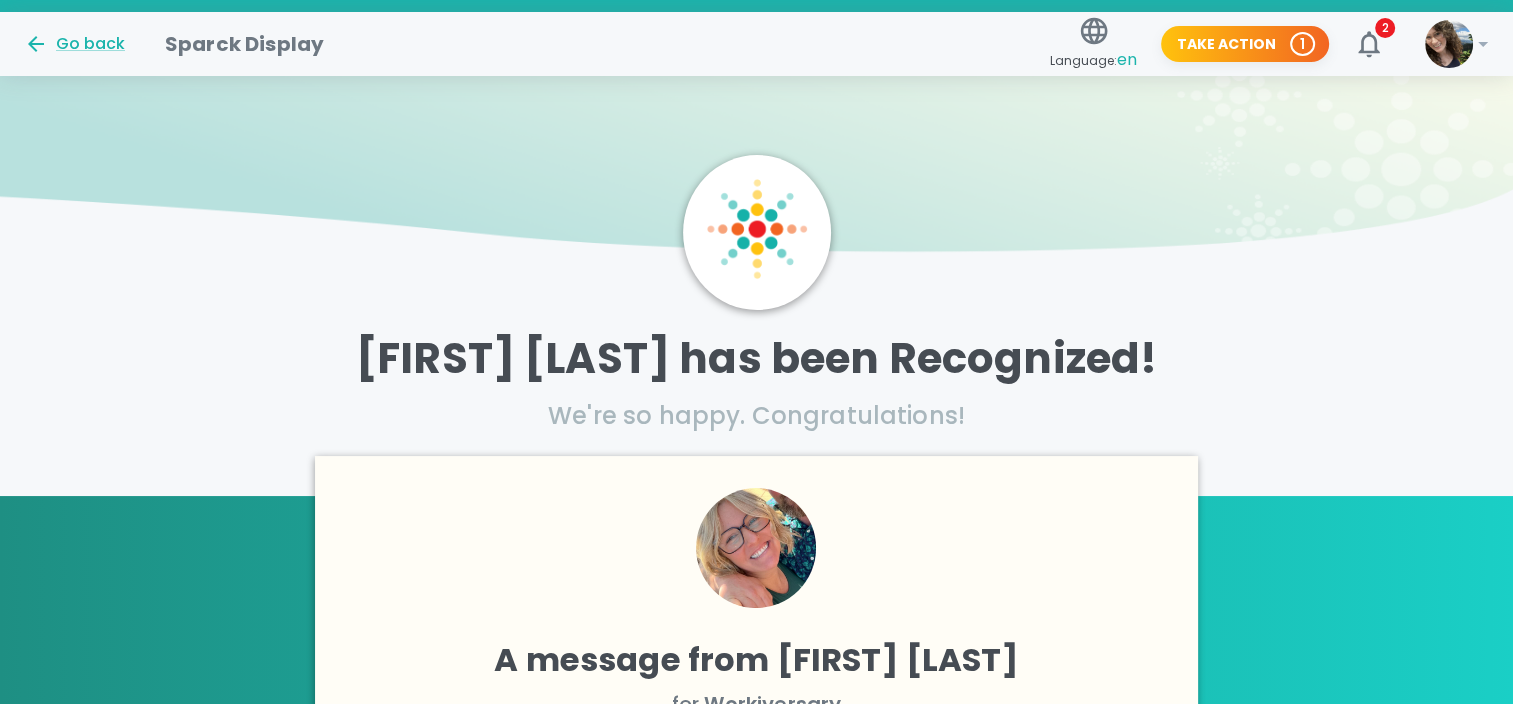 scroll, scrollTop: 0, scrollLeft: 0, axis: both 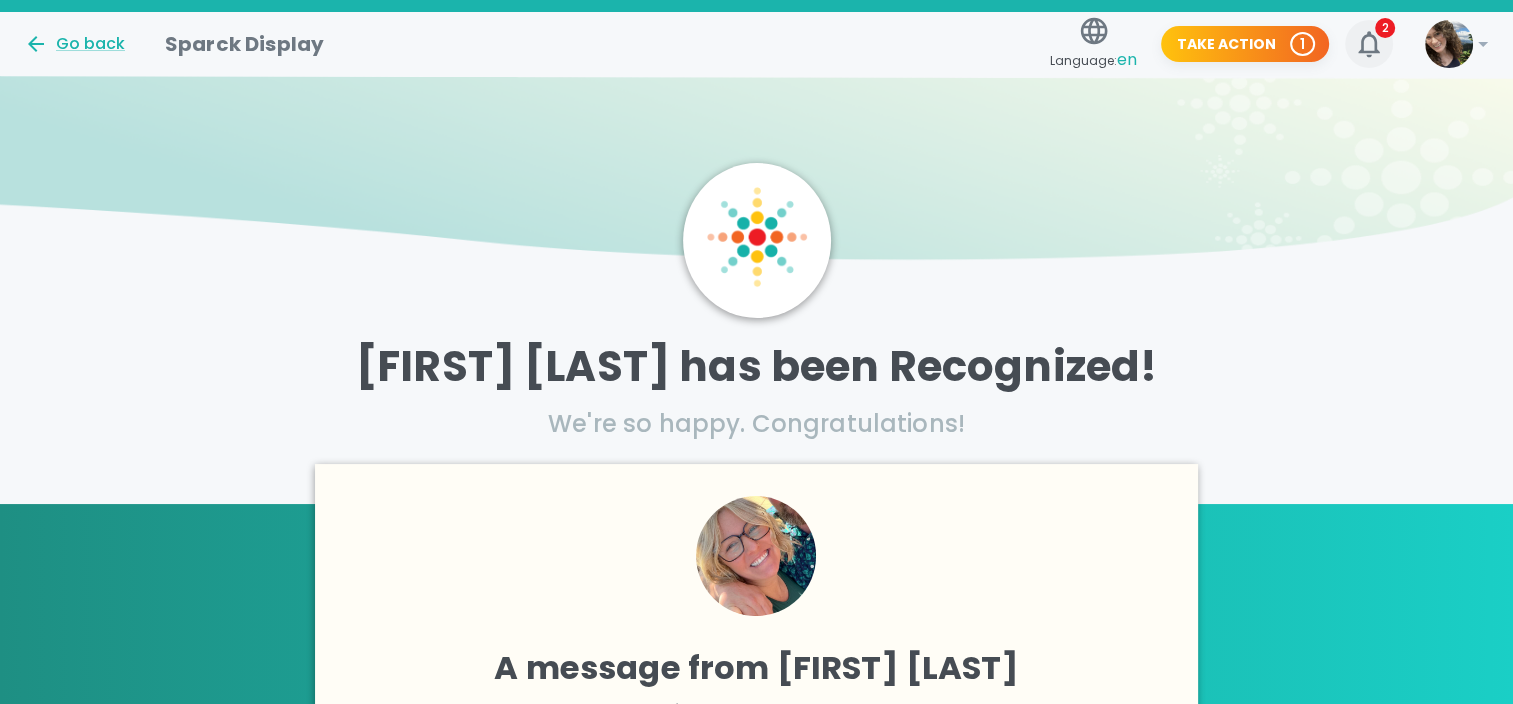 click 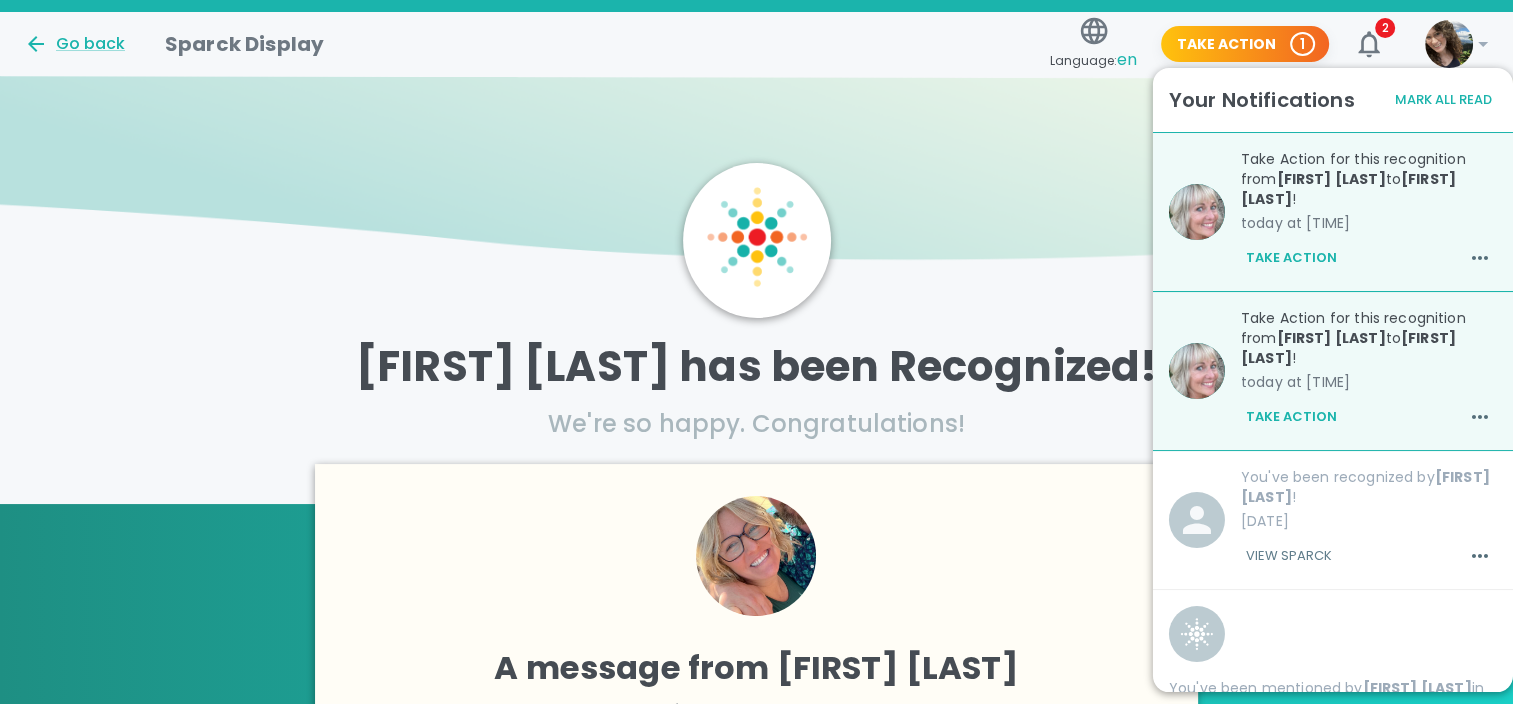 click on "Take Action" 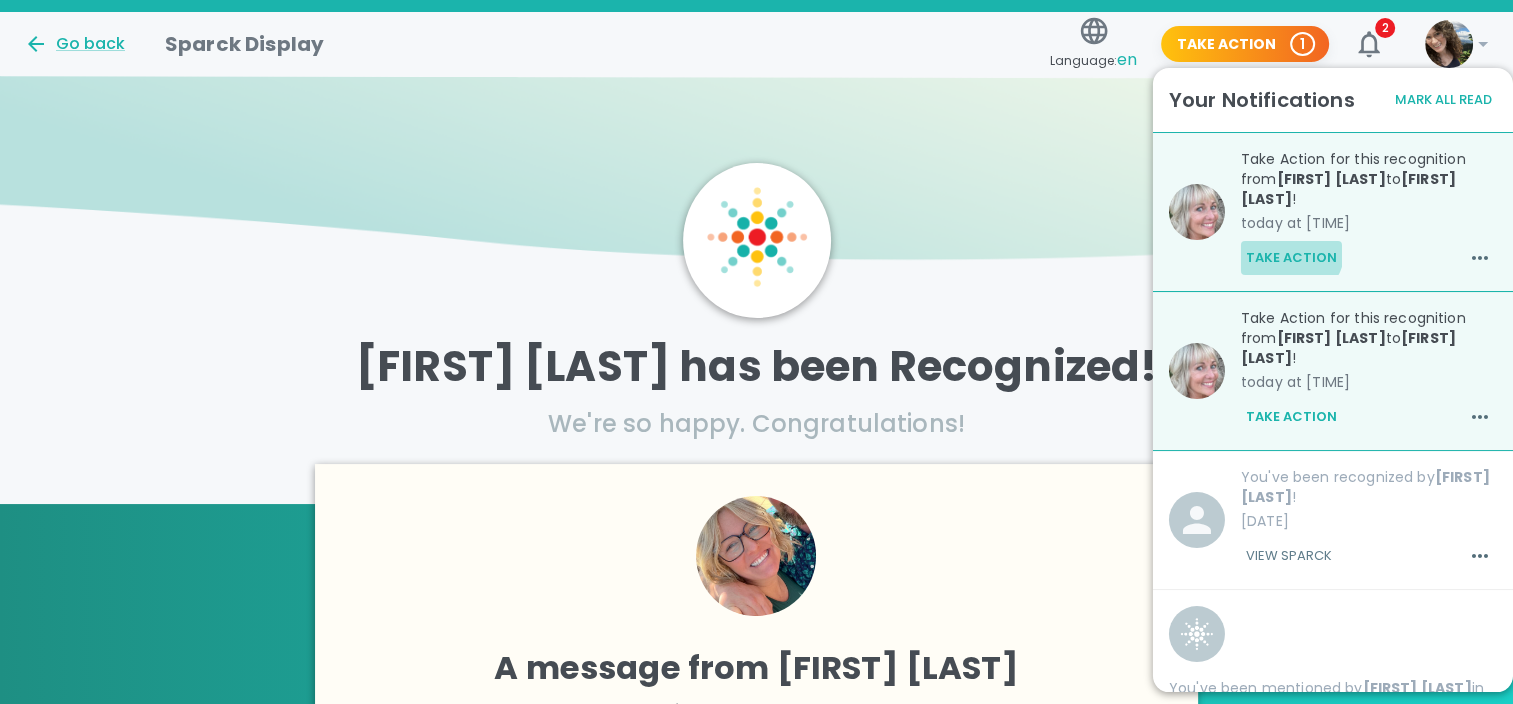 click on "Take Action" at bounding box center (1291, 258) 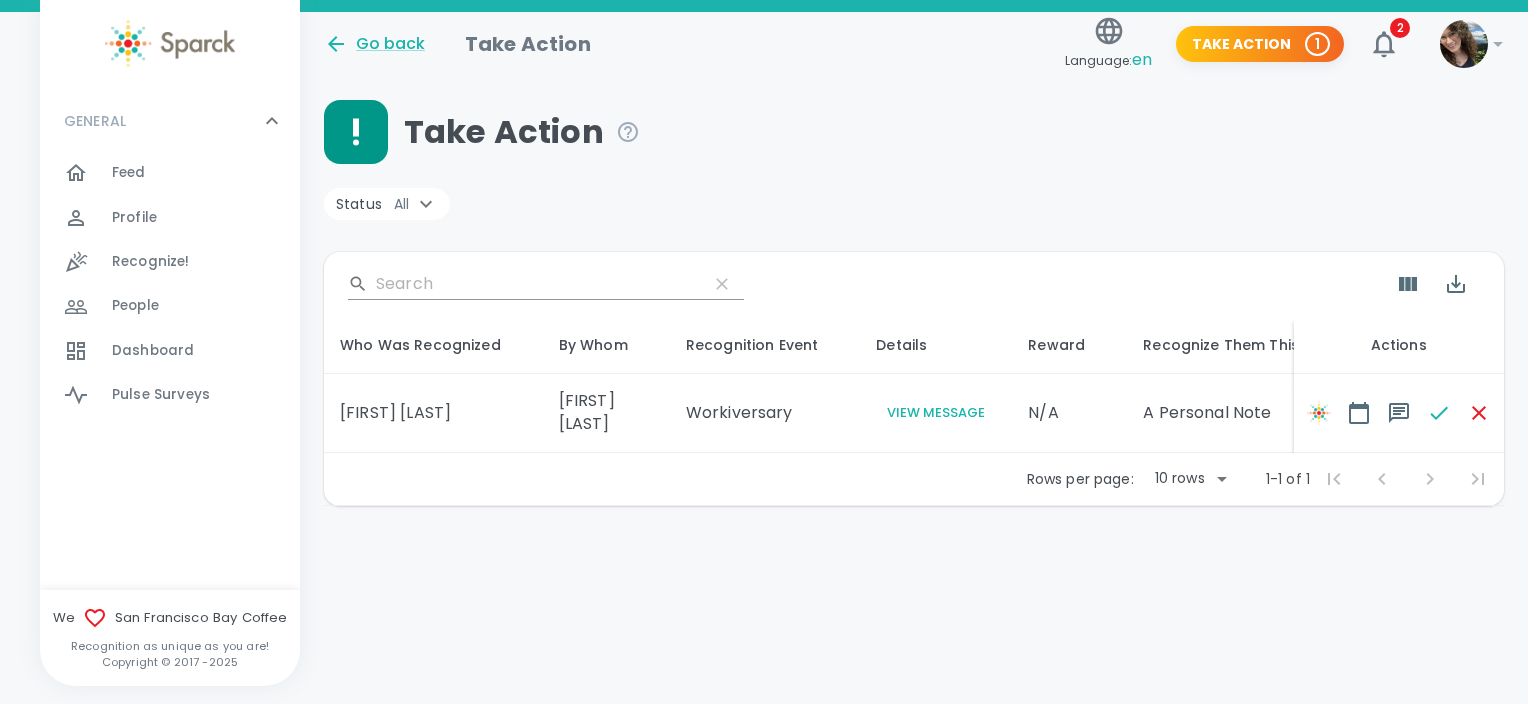 click at bounding box center (88, 173) 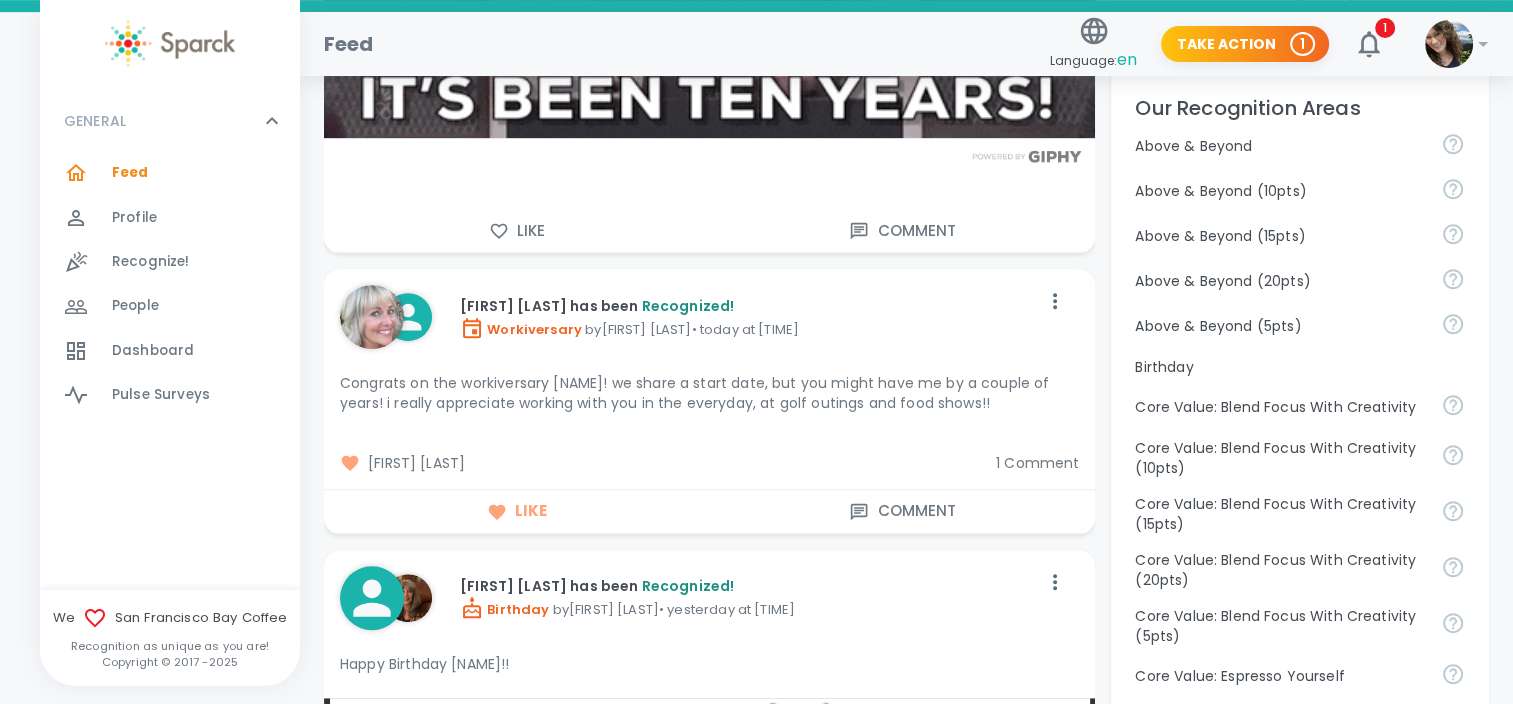 scroll, scrollTop: 800, scrollLeft: 0, axis: vertical 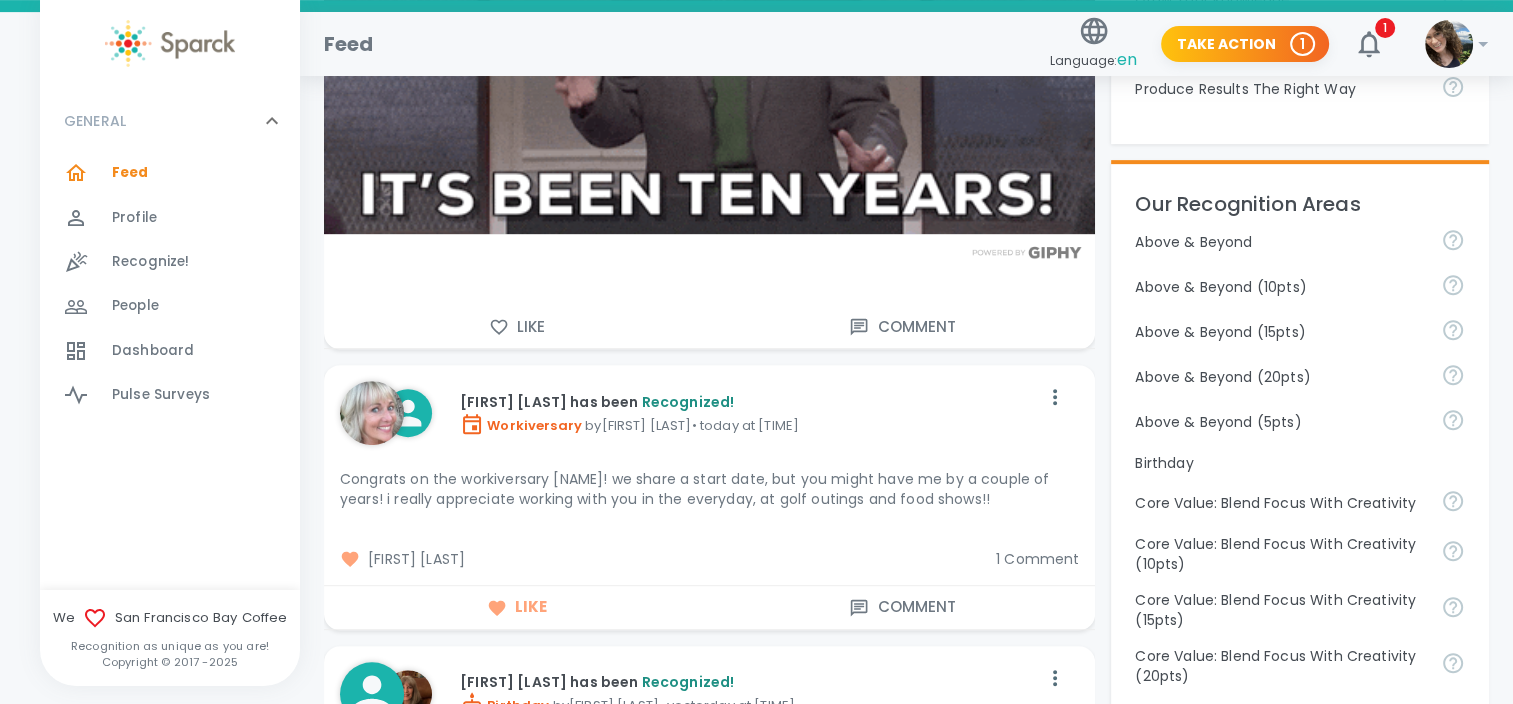 click on "Like" at bounding box center (517, 327) 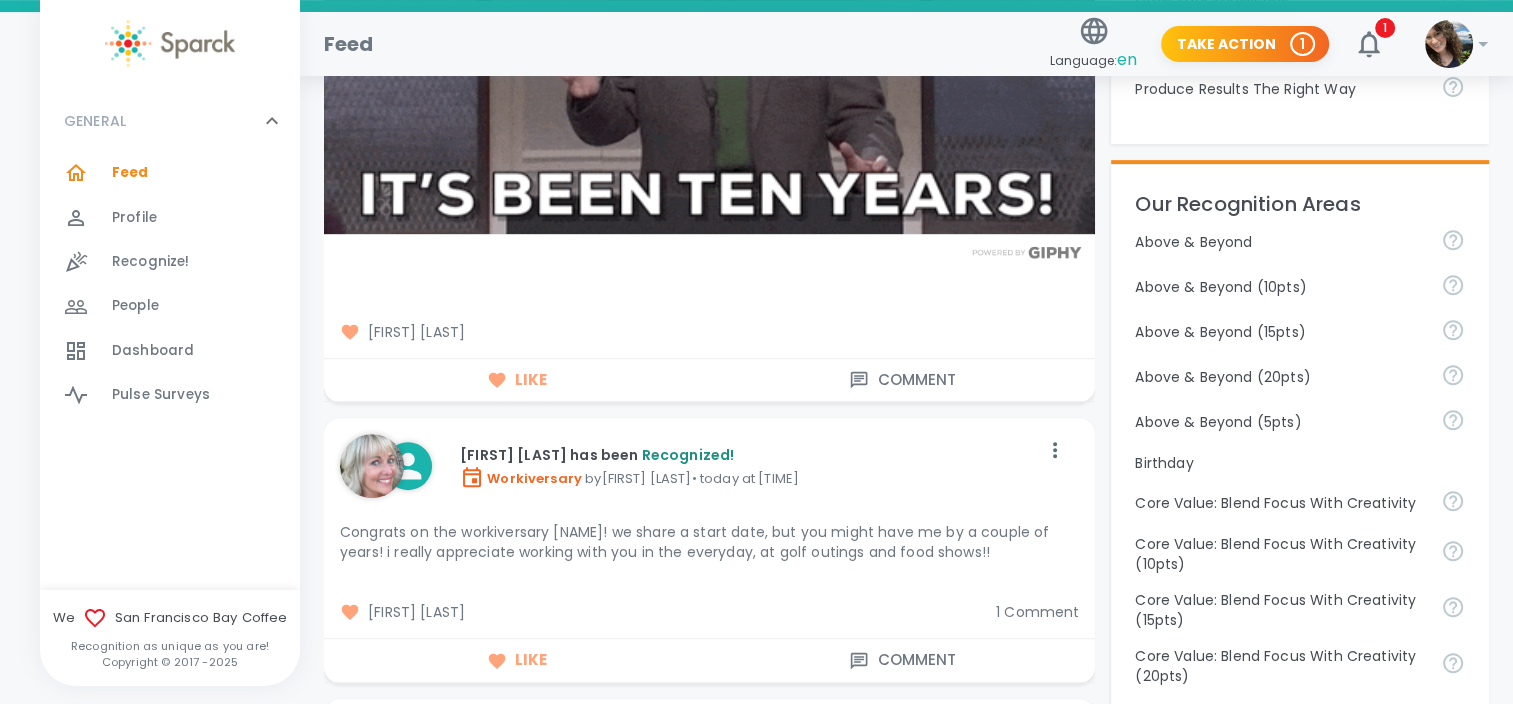 click on "1   Comment" at bounding box center [1037, 612] 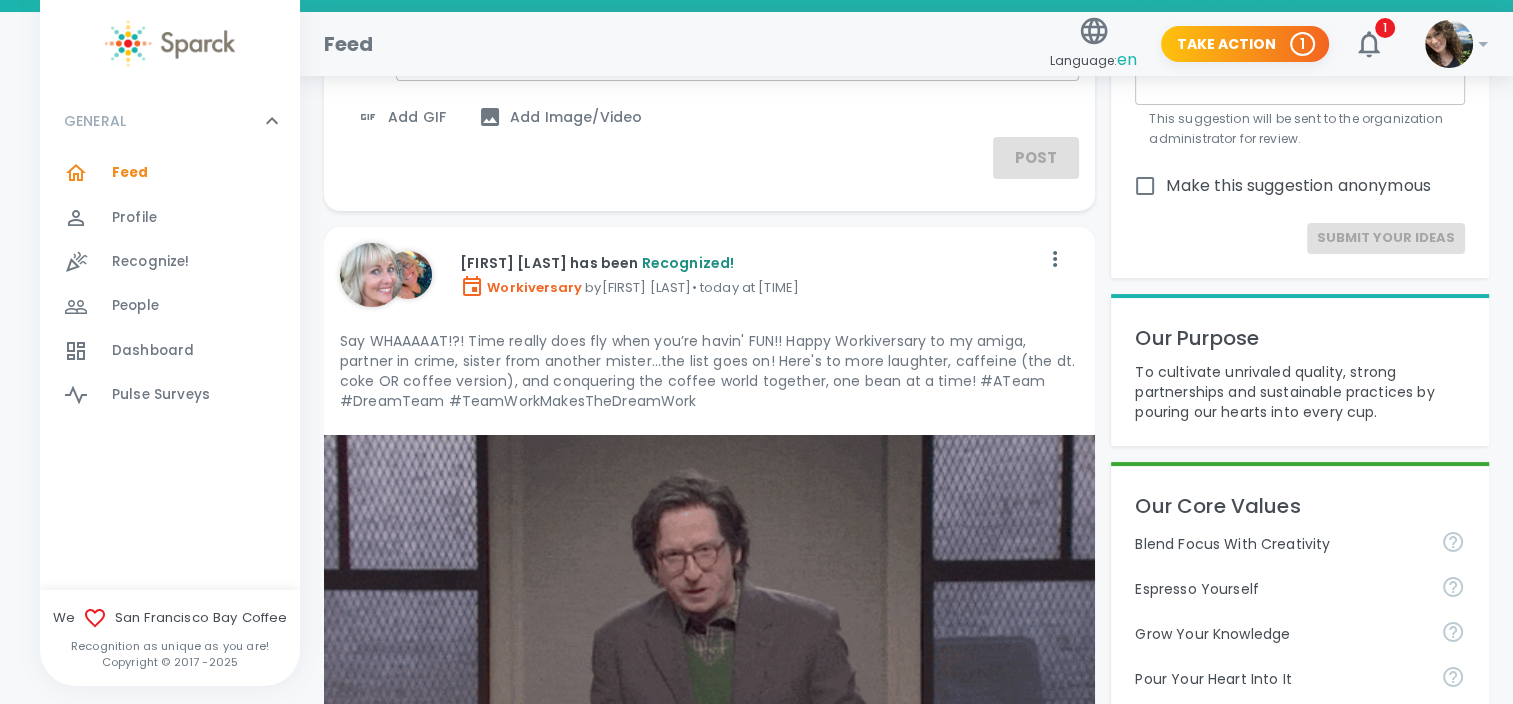 scroll, scrollTop: 0, scrollLeft: 0, axis: both 